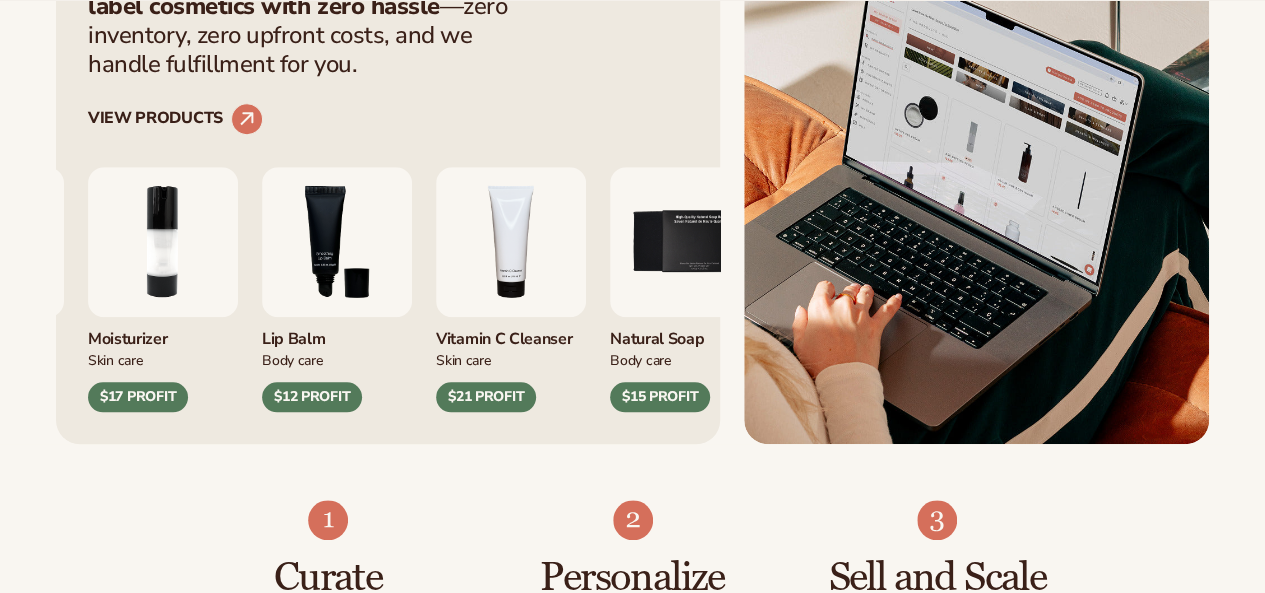 scroll, scrollTop: 800, scrollLeft: 0, axis: vertical 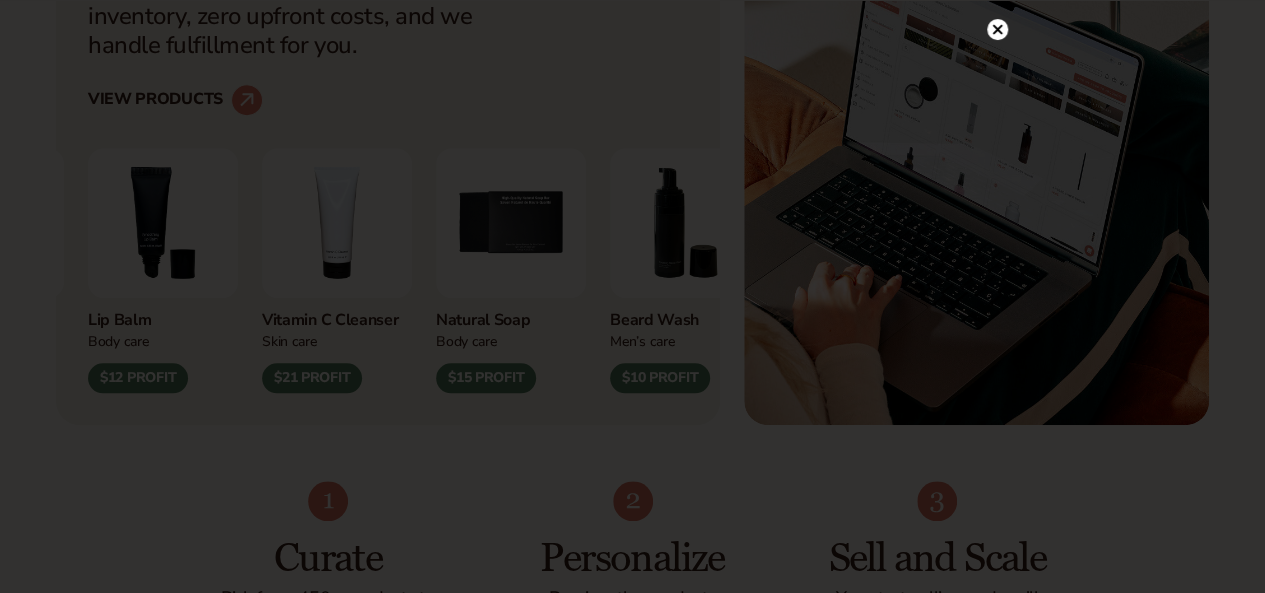 click 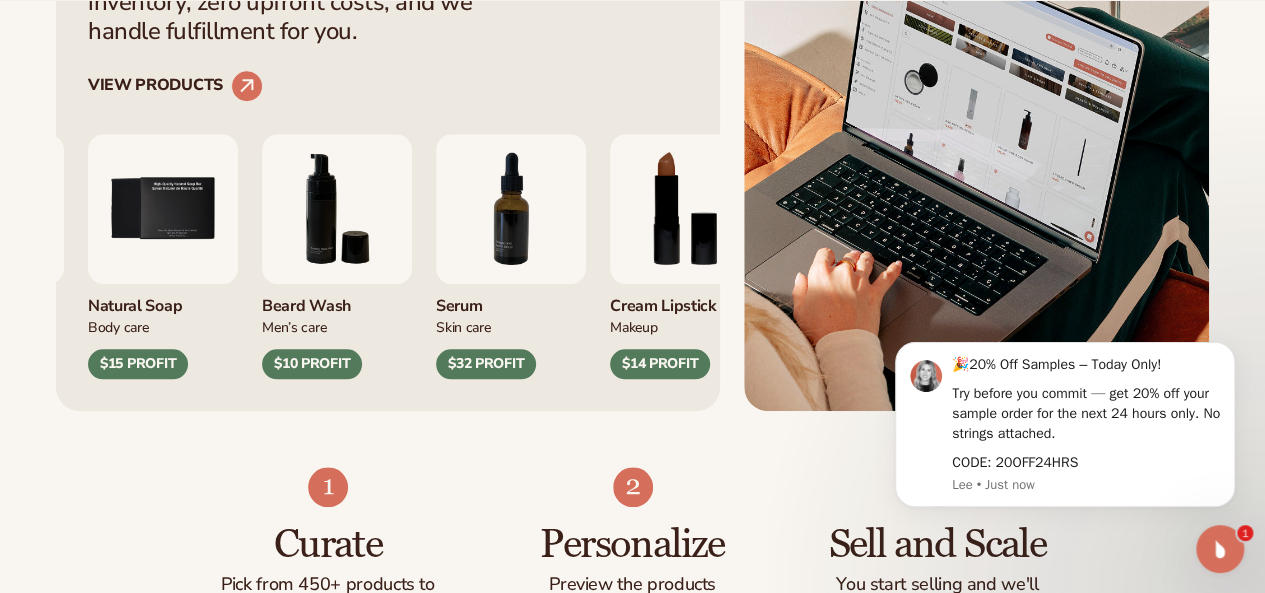 scroll, scrollTop: 1100, scrollLeft: 0, axis: vertical 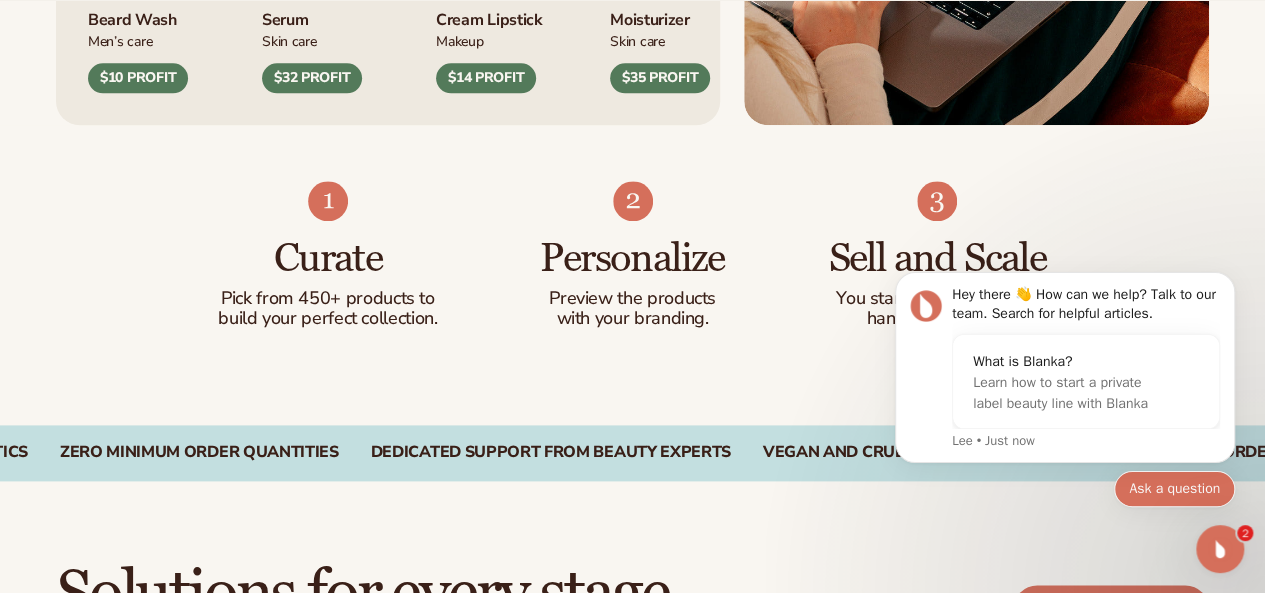 click on "Ask a question" at bounding box center [1174, 489] 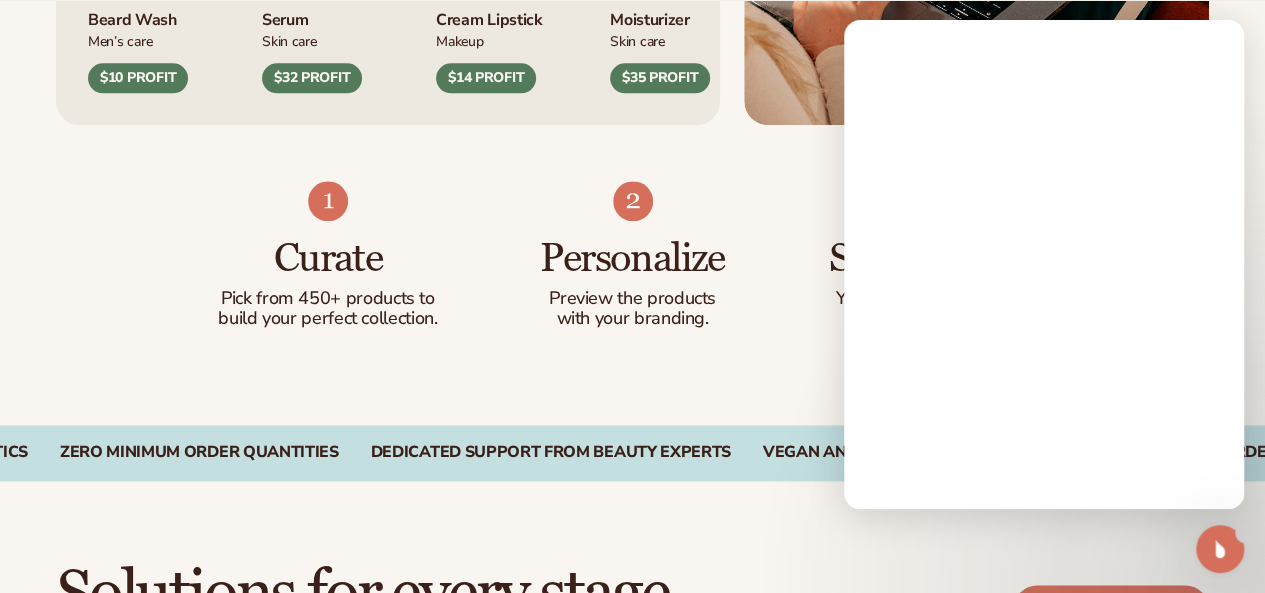 scroll, scrollTop: 0, scrollLeft: 0, axis: both 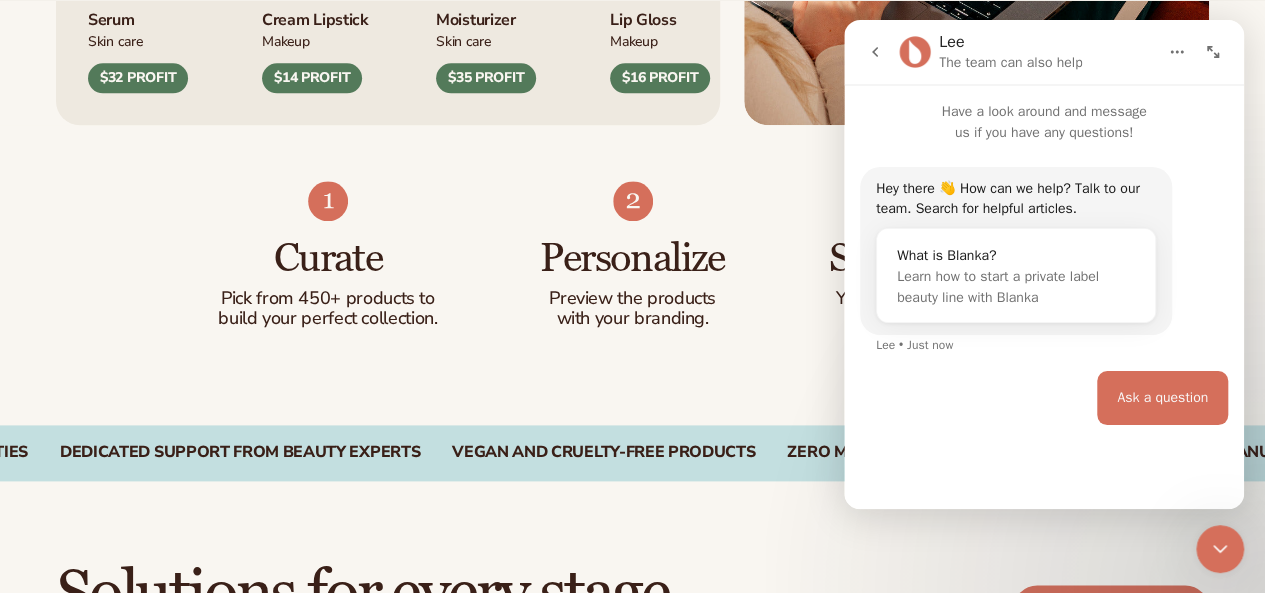 click on "Hey there 👋 How can we help? Talk to our team. Search for helpful articles.   What is Blanka? Learn how to start a private label beauty line with Blanka Lee    •   Just now Ask a question" at bounding box center [1044, 317] 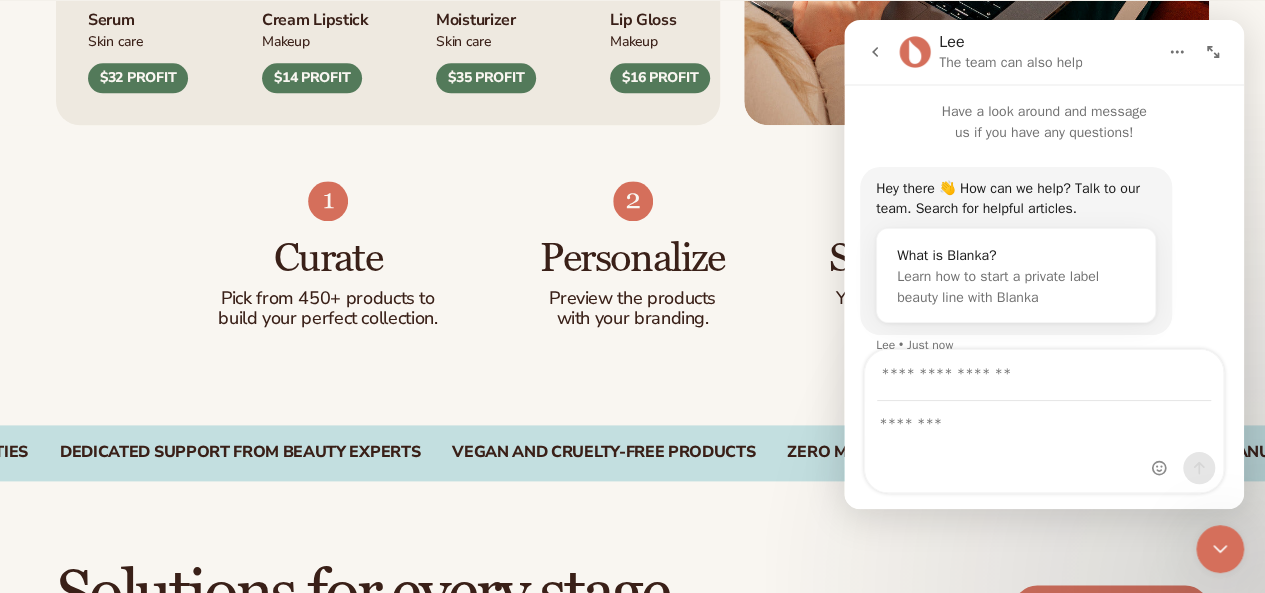 scroll, scrollTop: 84, scrollLeft: 0, axis: vertical 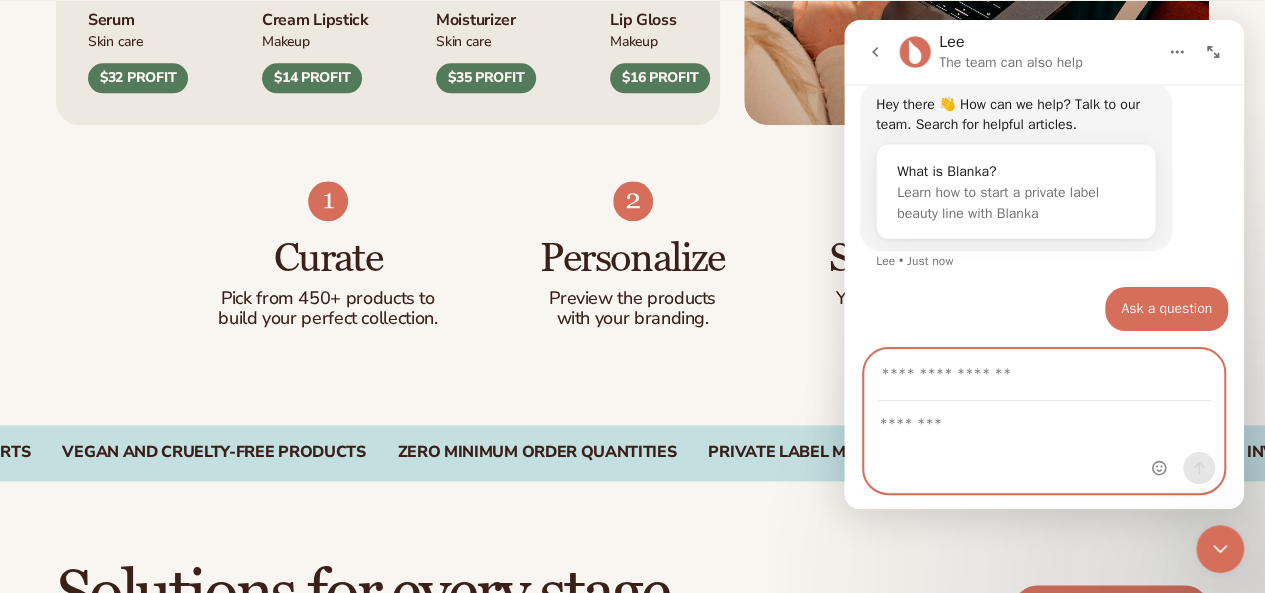 click at bounding box center [1044, 419] 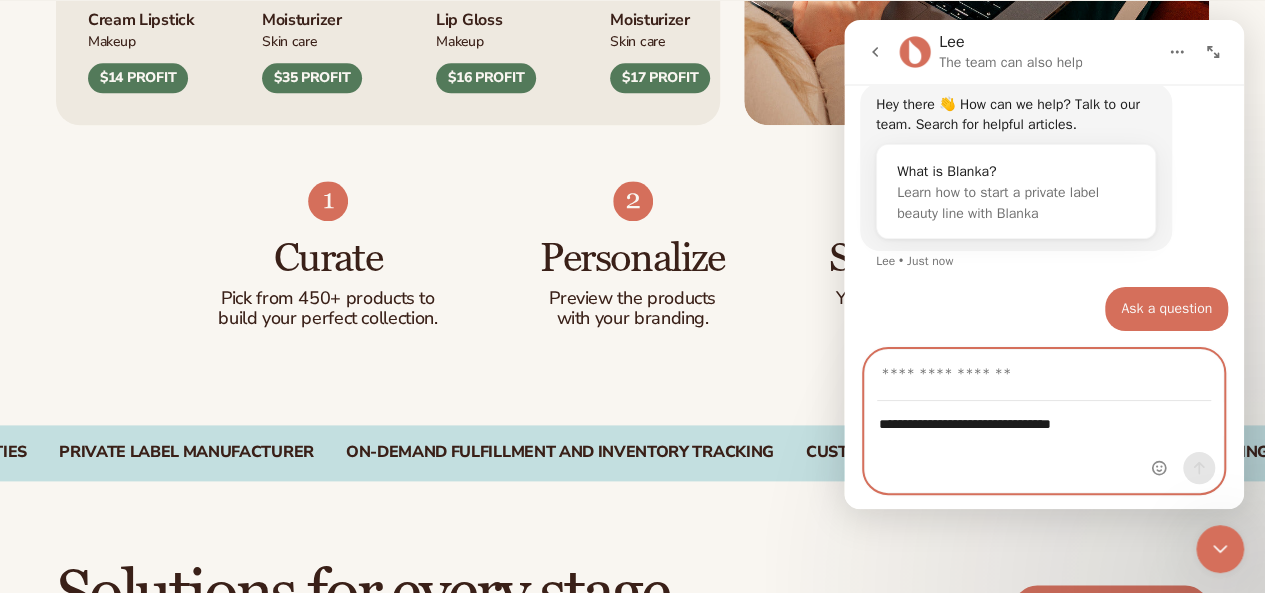 type on "**********" 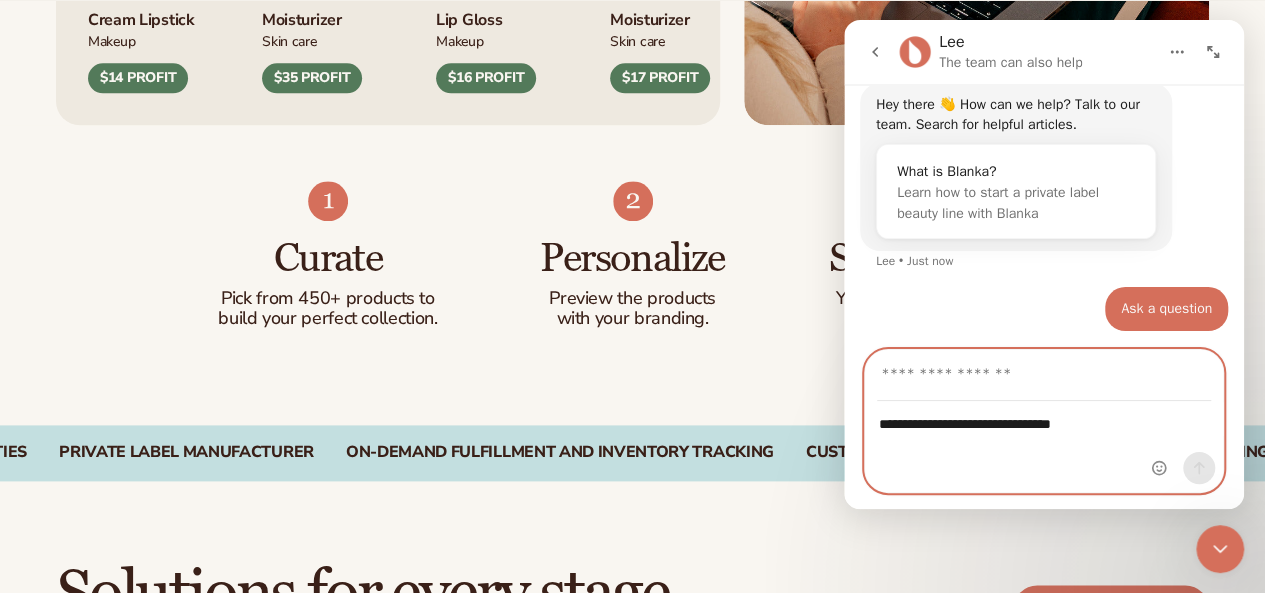 click at bounding box center [1044, 375] 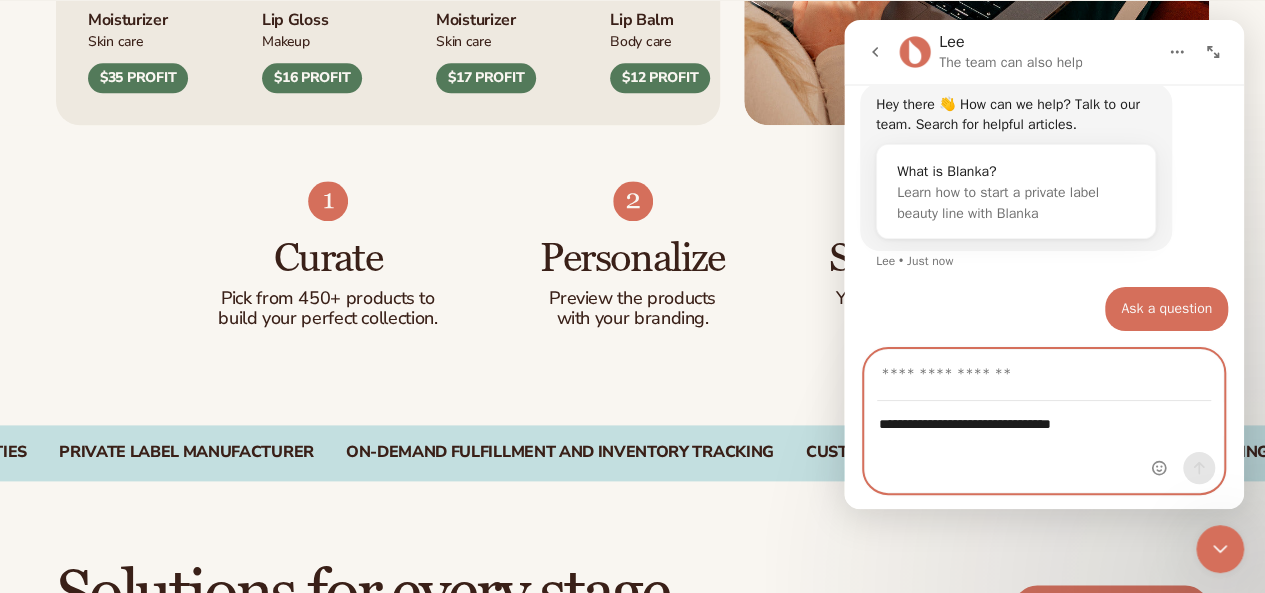 type on "**********" 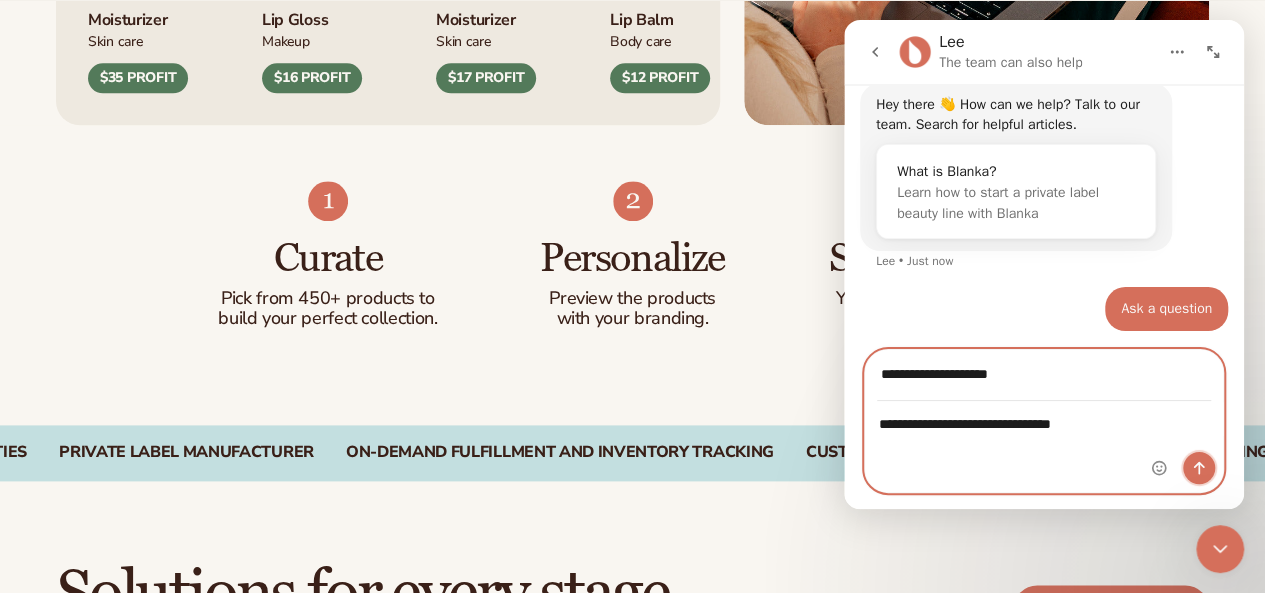click 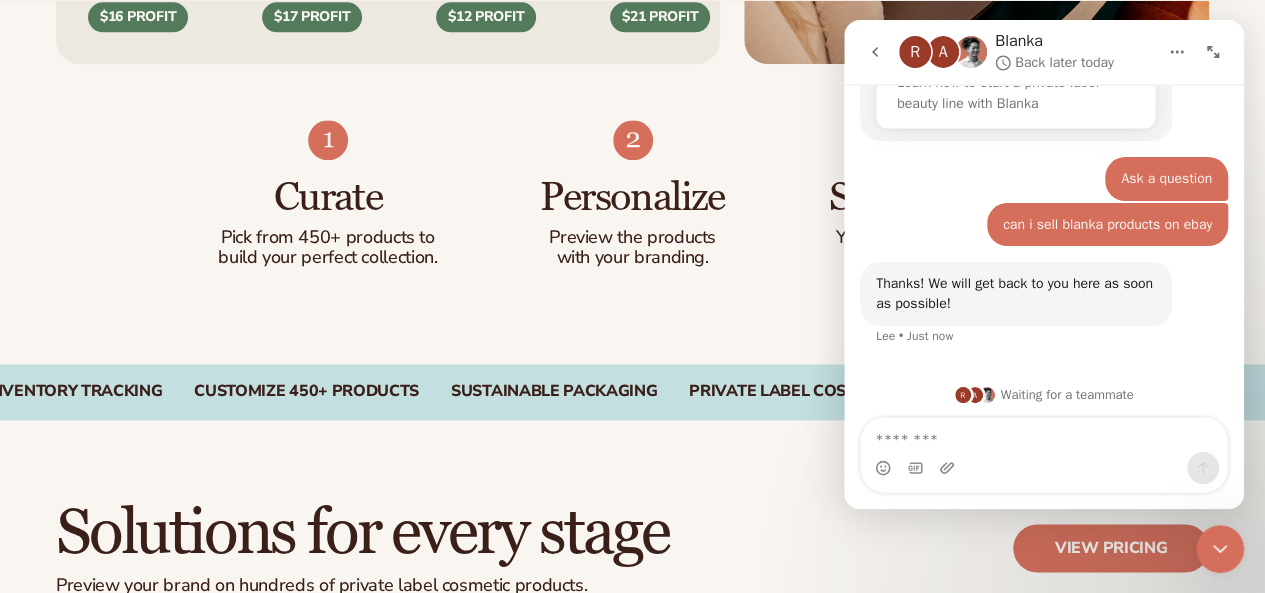scroll, scrollTop: 198, scrollLeft: 0, axis: vertical 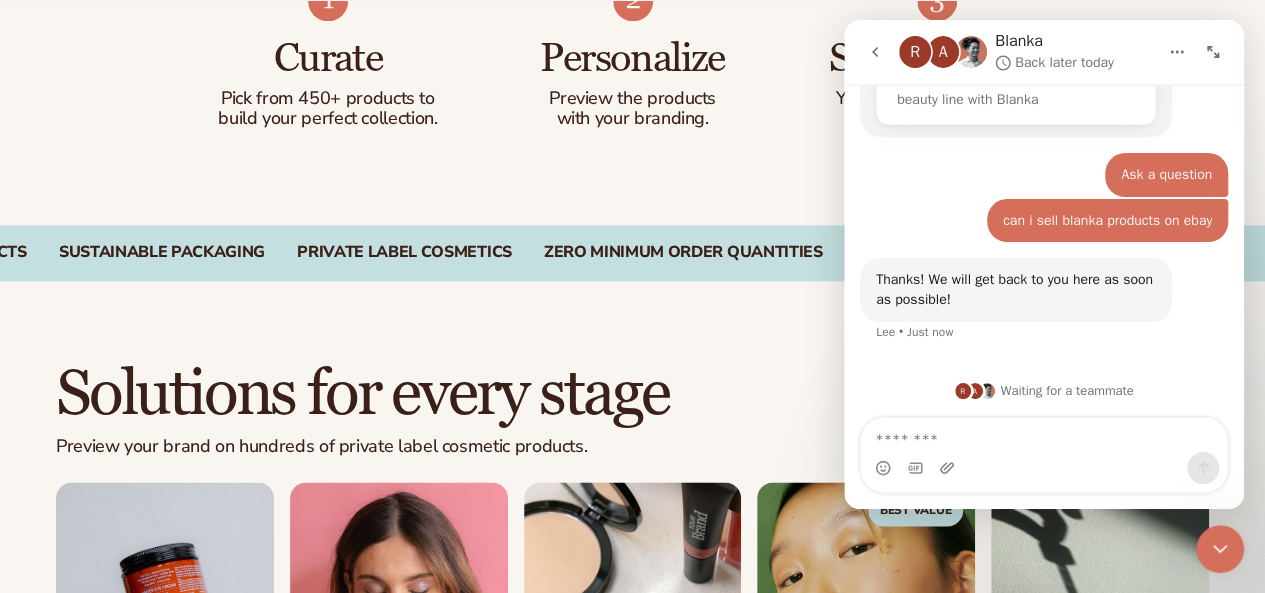 click on "Curate Pick from 450+ products to build your perfect collection.
Personalize Preview the products with your branding.
Sell and Scale You start selling and we'll handle fulfillment." at bounding box center [632, 75] 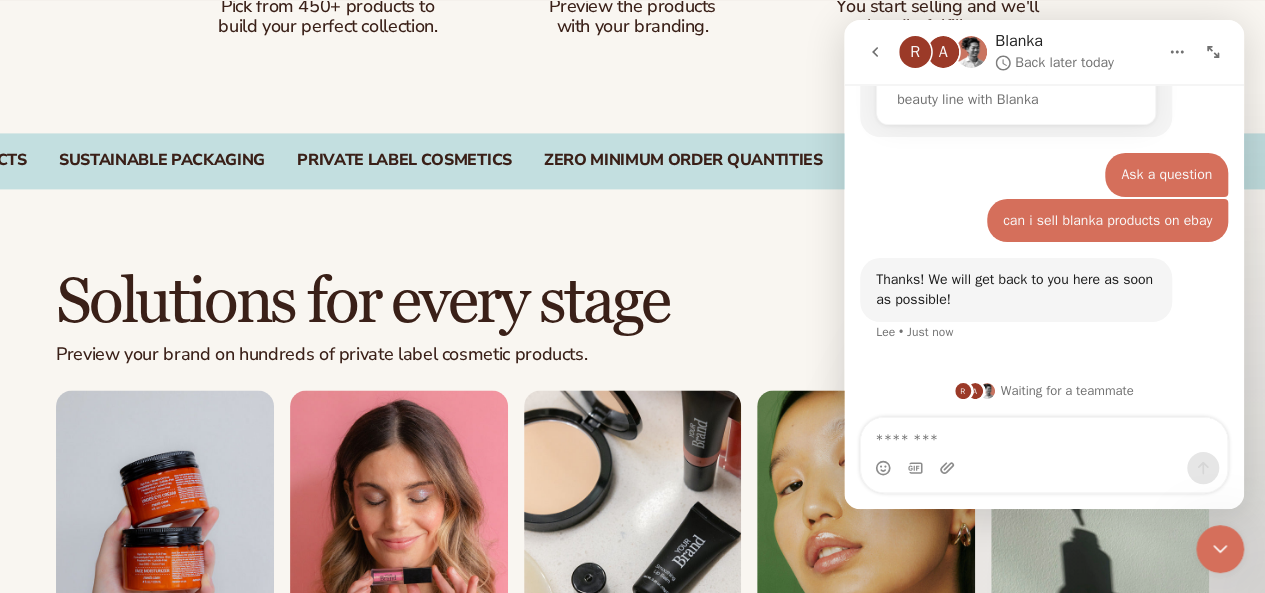 scroll, scrollTop: 1500, scrollLeft: 0, axis: vertical 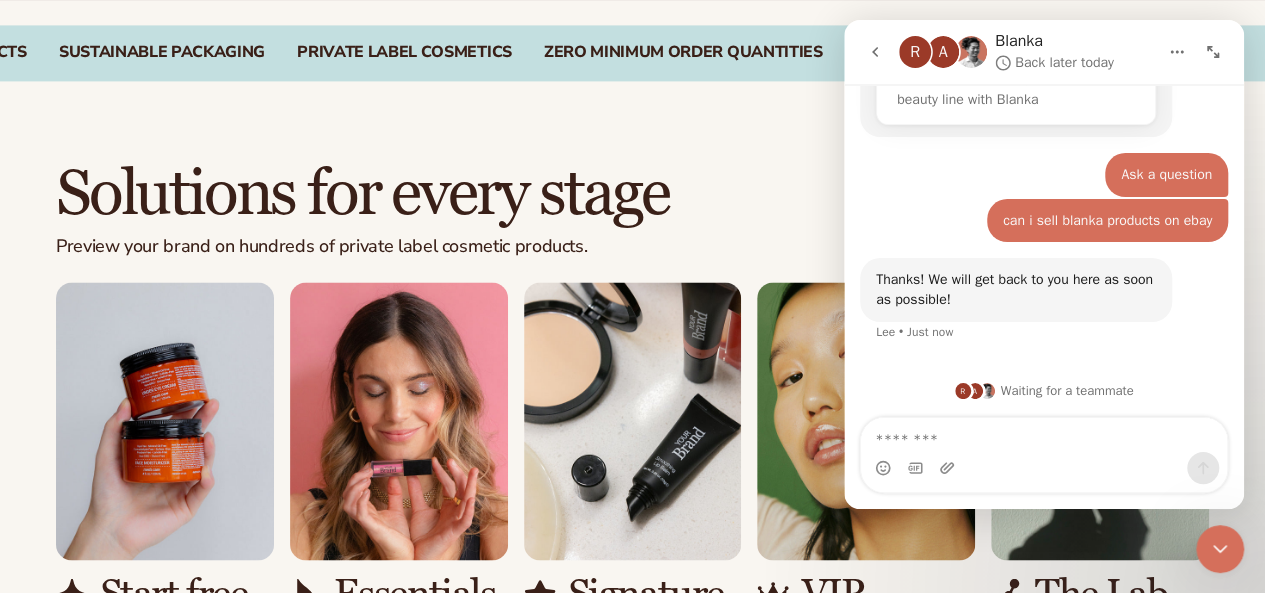 click at bounding box center (1213, 52) 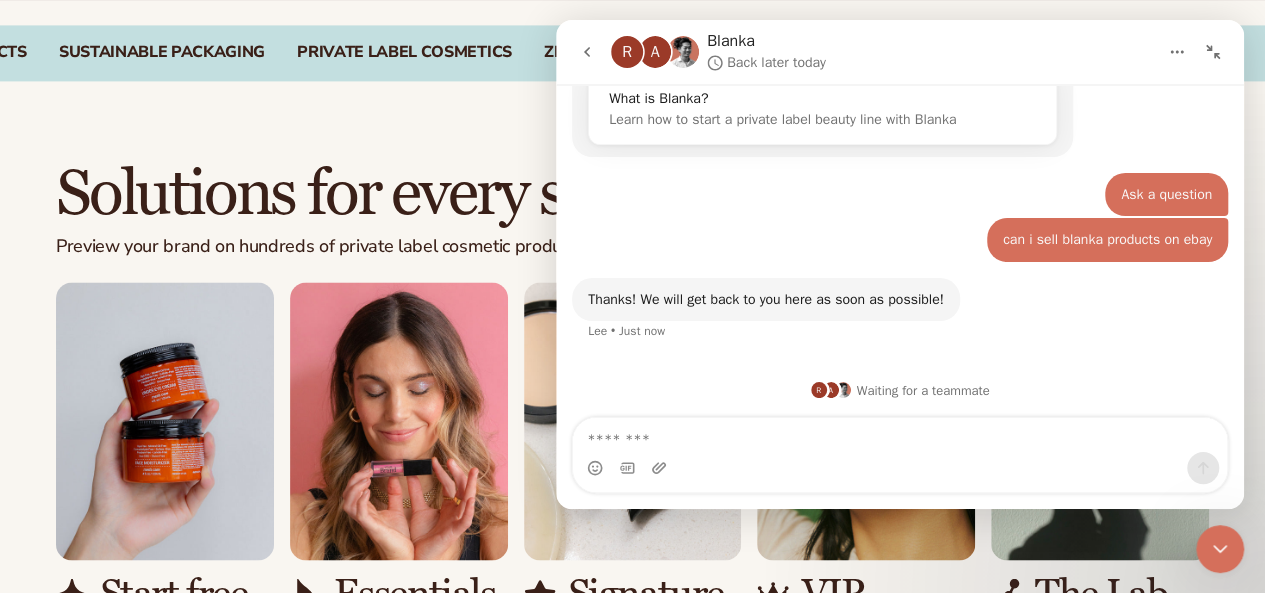 click 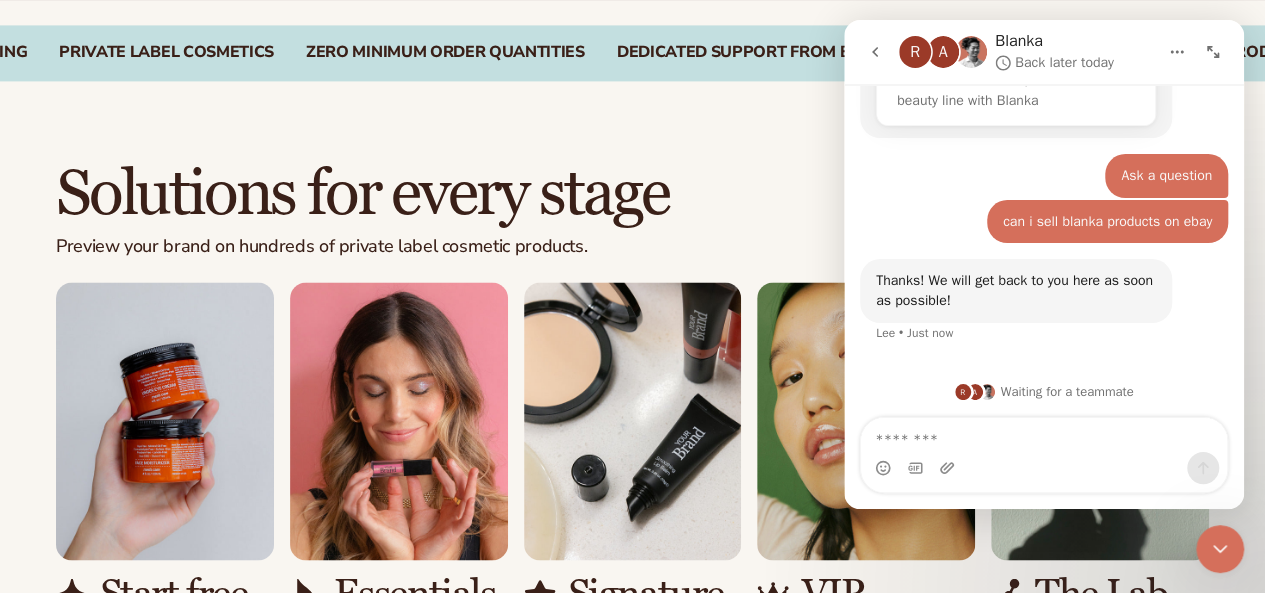 scroll, scrollTop: 198, scrollLeft: 0, axis: vertical 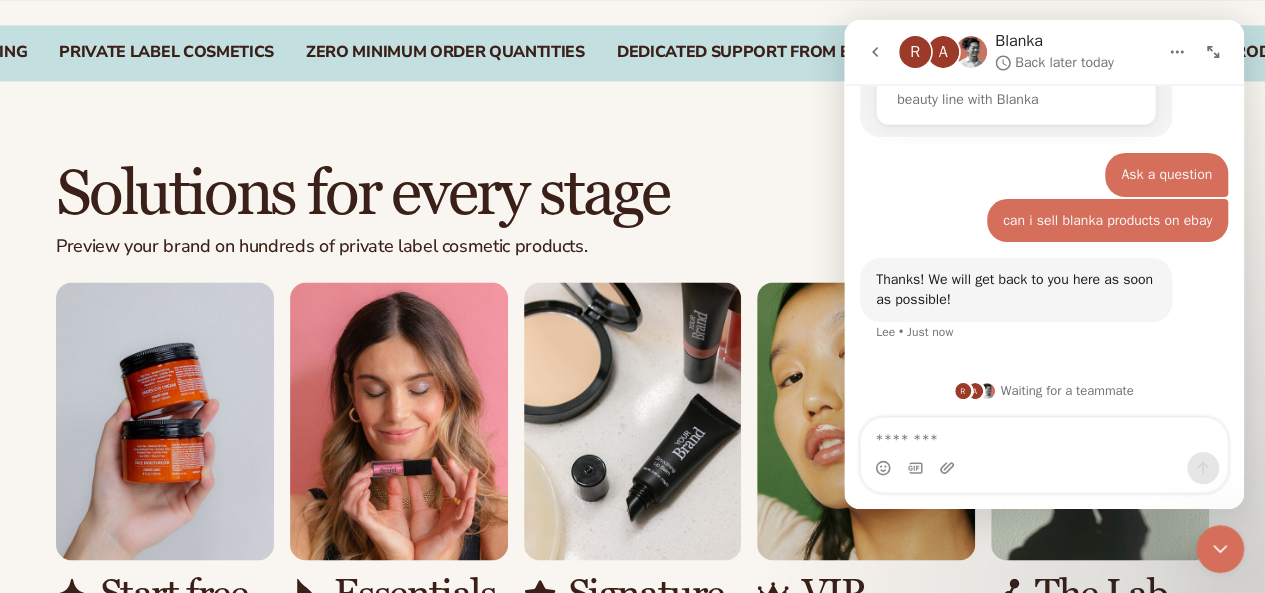 click at bounding box center (1177, 52) 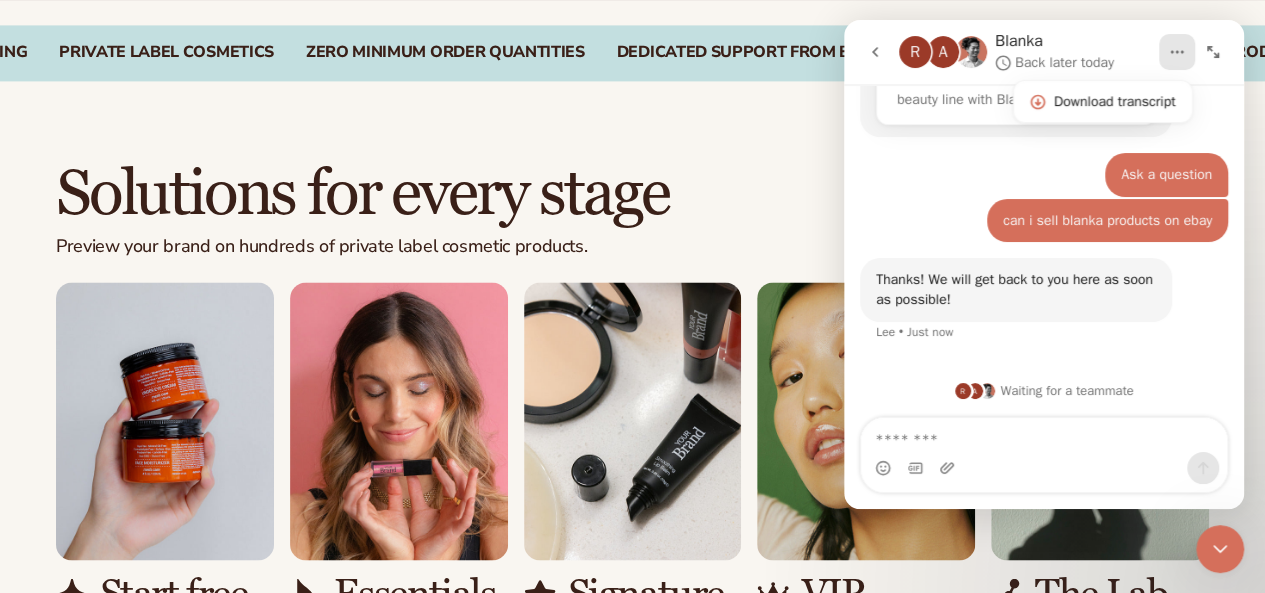 click 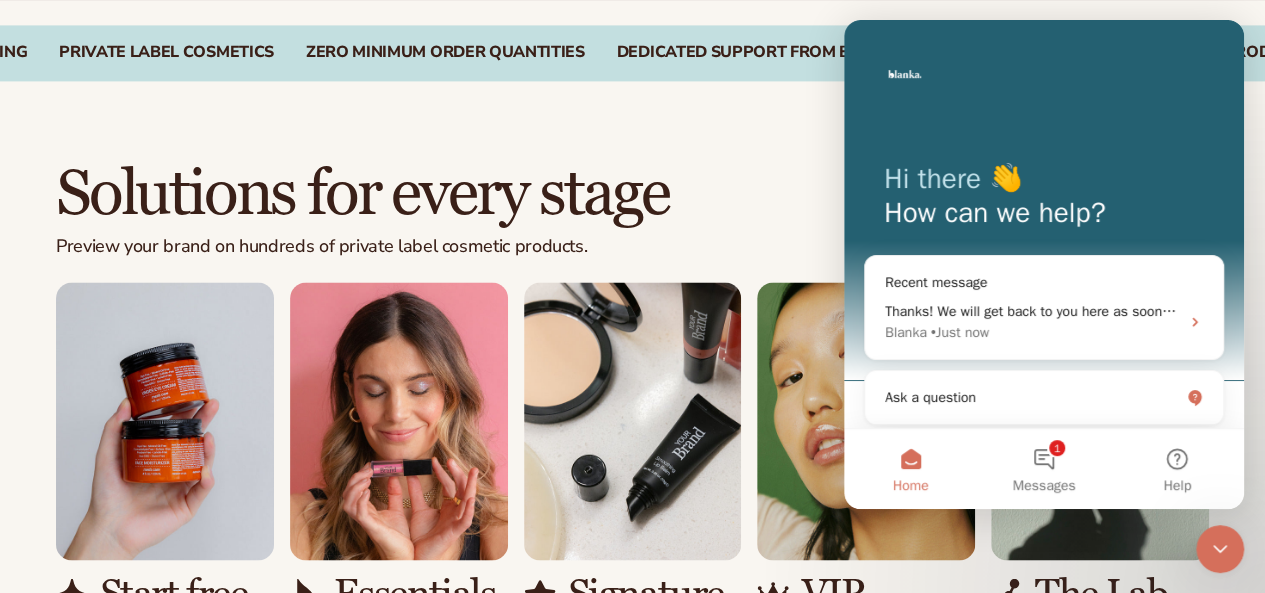 scroll, scrollTop: 0, scrollLeft: 0, axis: both 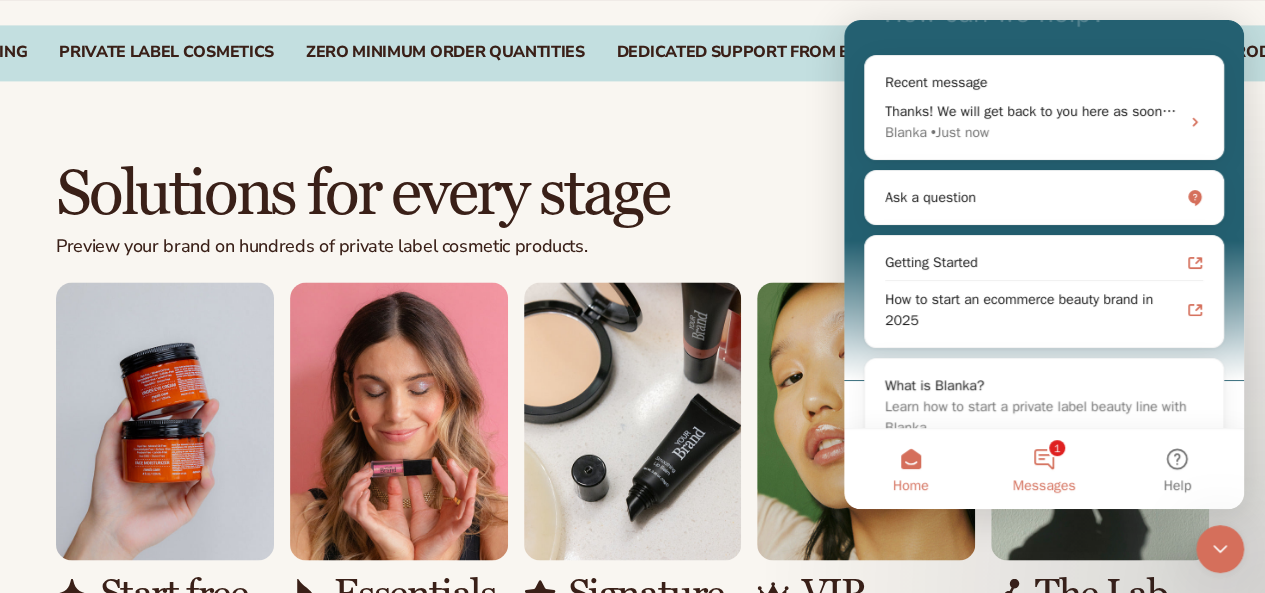 click on "1 Messages" at bounding box center [1043, 469] 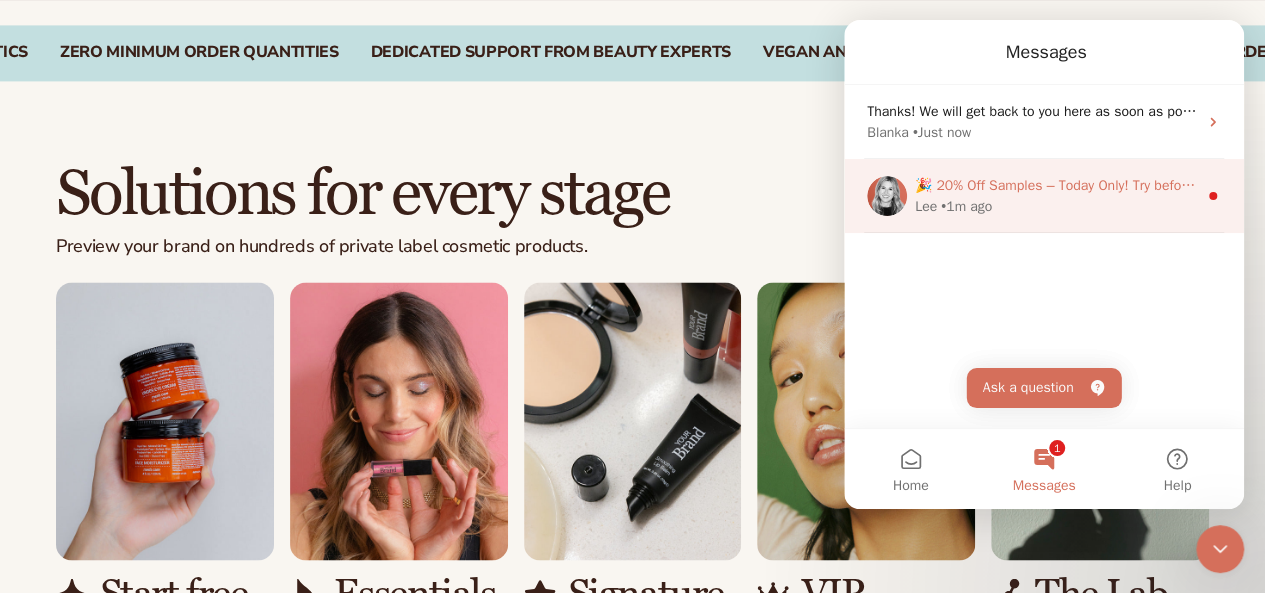 click on "🎉 20% Off Samples – Today Only!   Try before you commit — get 20% off your sample order for the next 24 hours only. No strings attached.   CODE: 20OFF24HRS" at bounding box center [1407, 185] 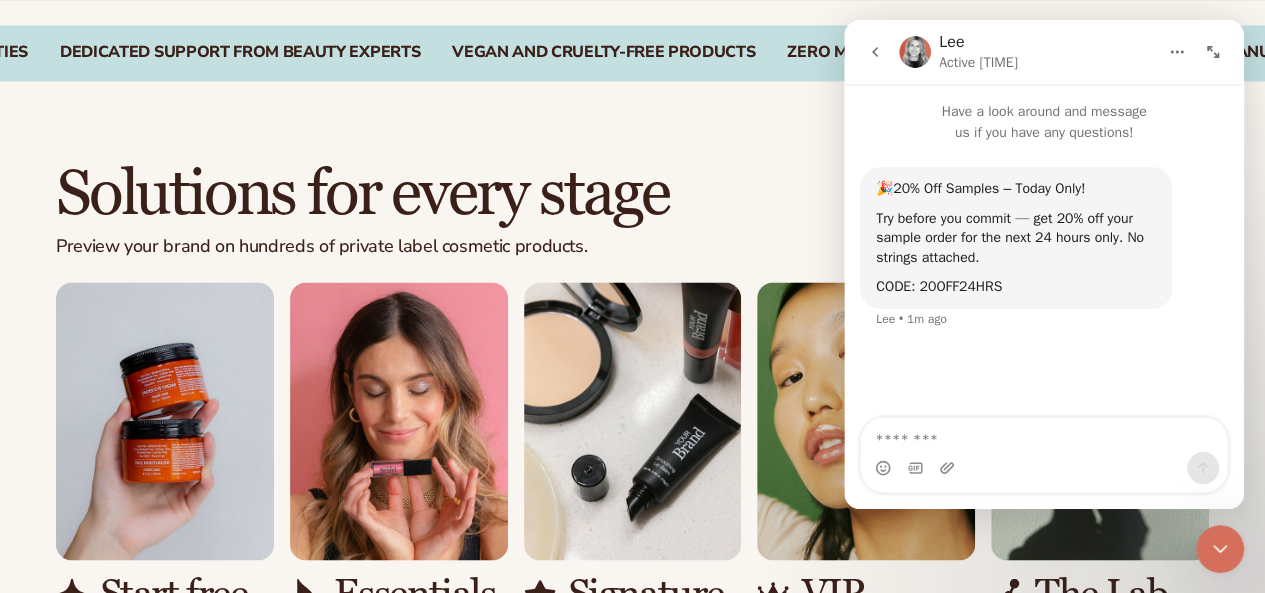 click at bounding box center [875, 52] 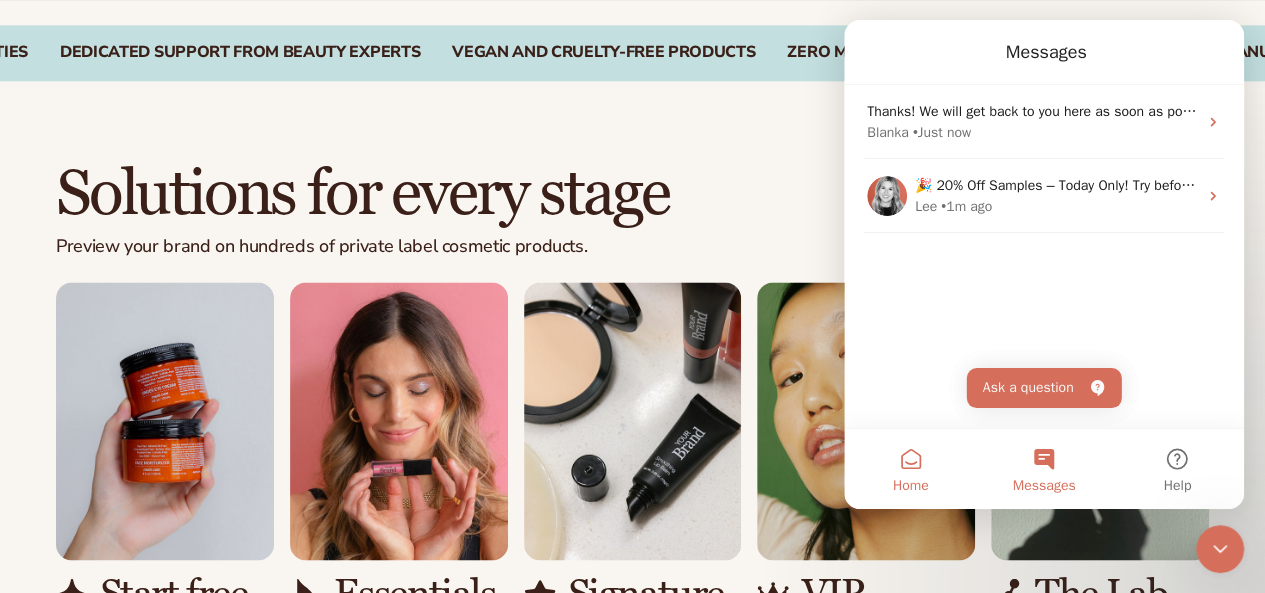 click on "Home" at bounding box center [910, 469] 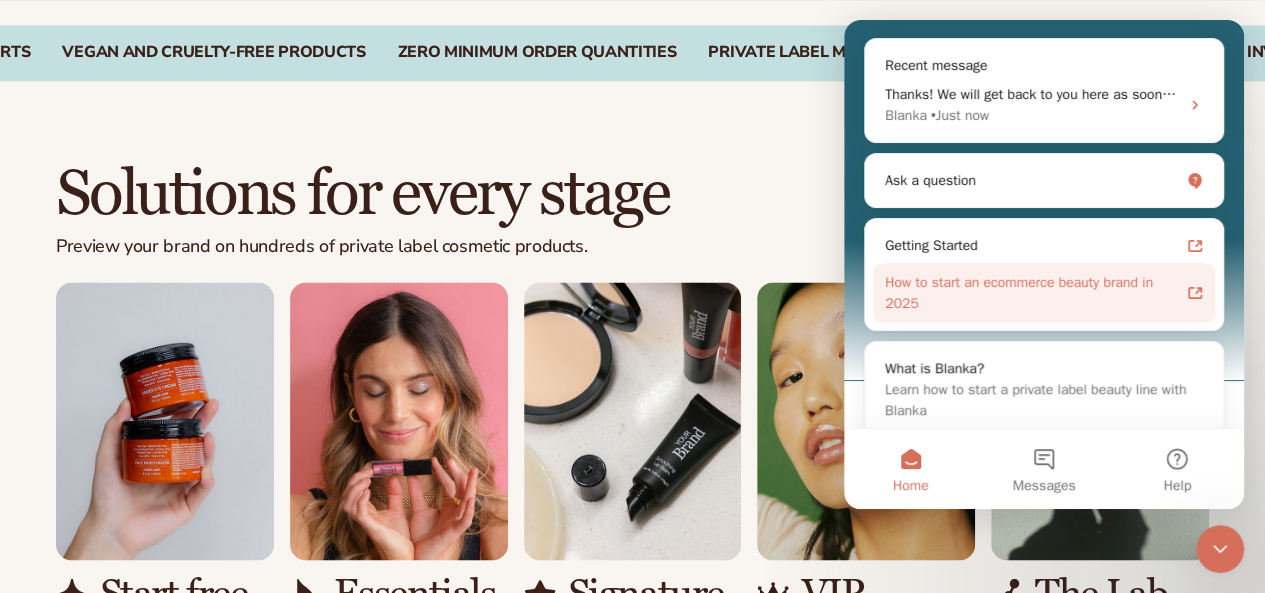 scroll, scrollTop: 232, scrollLeft: 0, axis: vertical 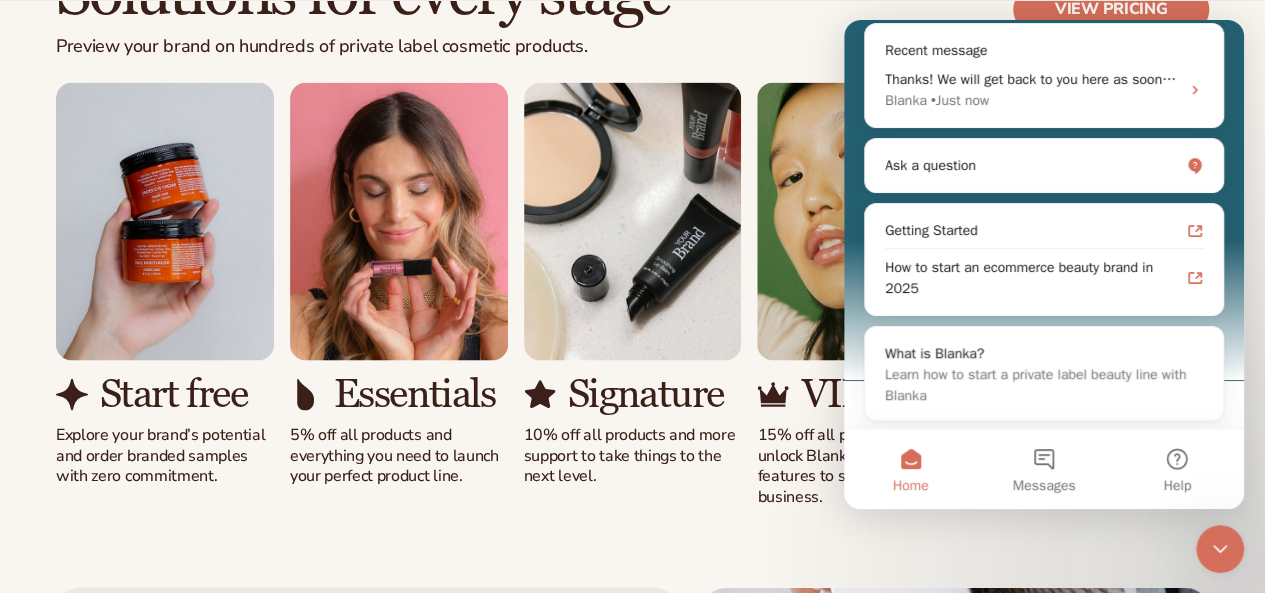 click on "Solutions for every stage
Preview your brand on hundreds of private label cosmetic products.
View pricing
Start free
Explore your brand’s potential and order branded samples with zero commitment.
Essentials
VIP" at bounding box center [632, 234] 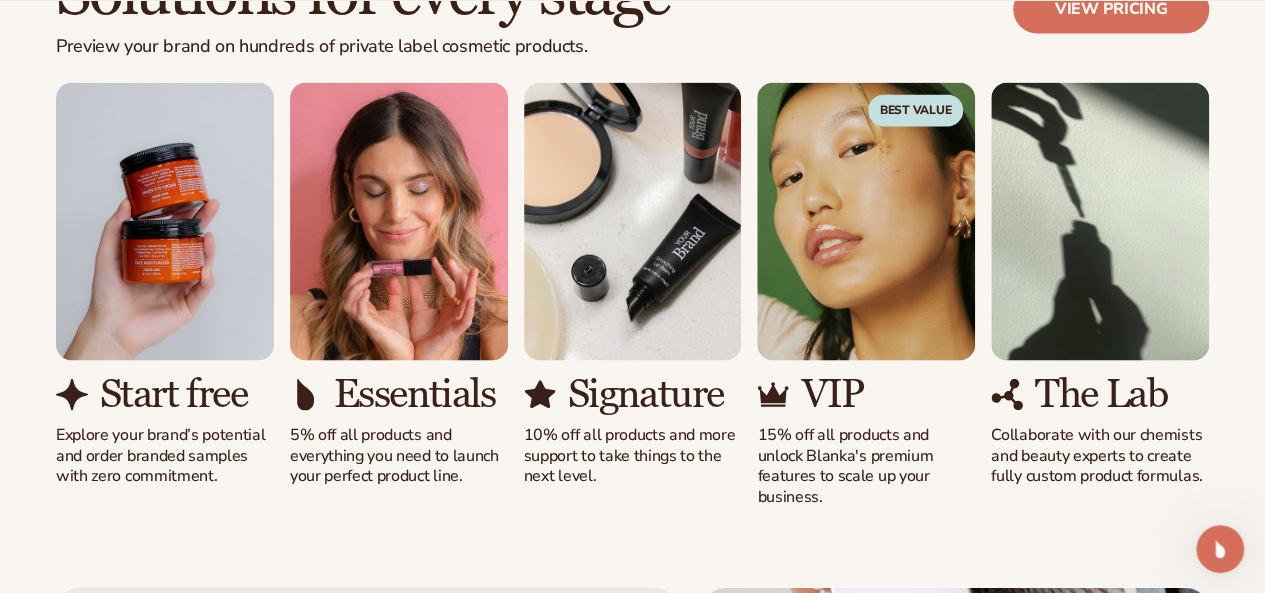 scroll, scrollTop: 0, scrollLeft: 0, axis: both 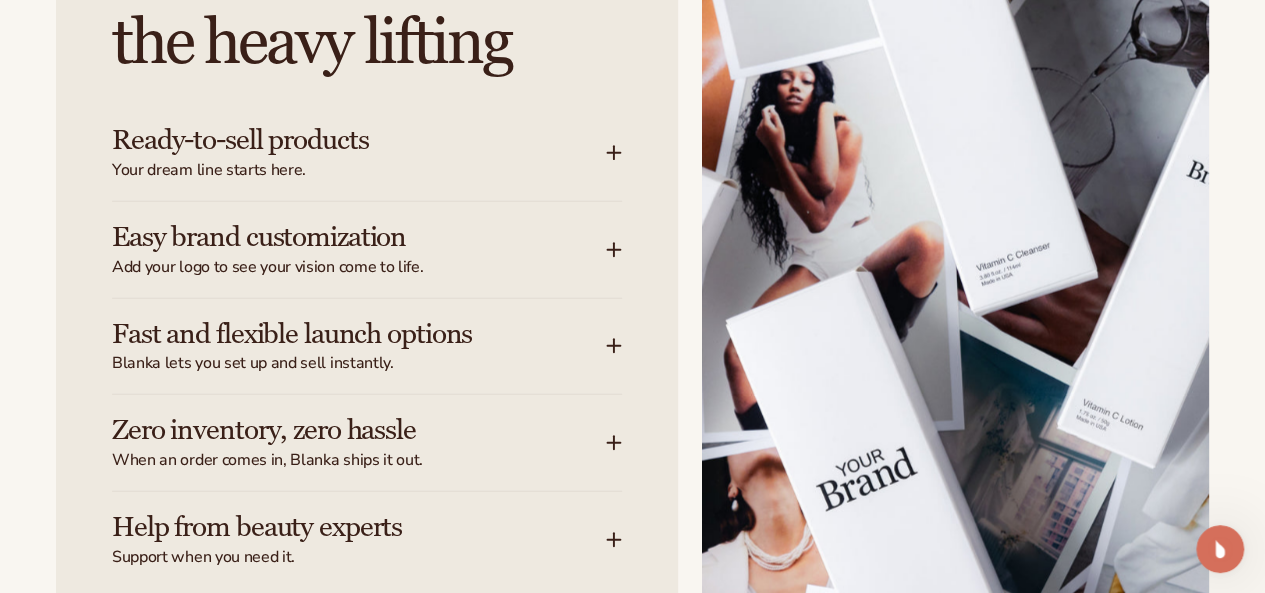 click 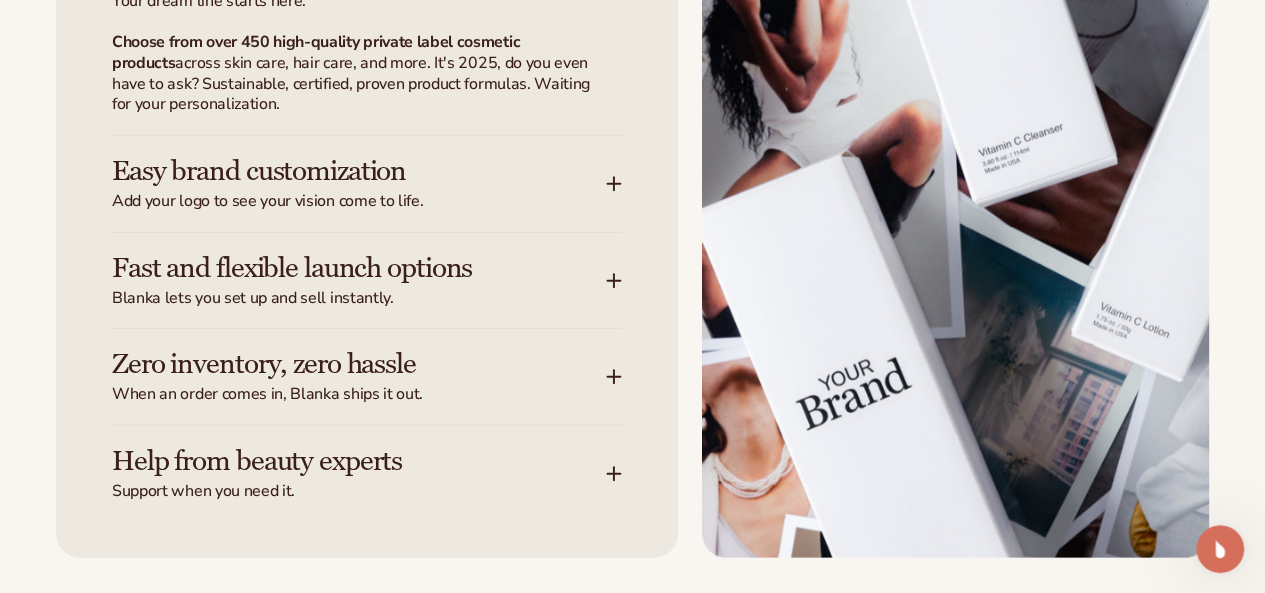 scroll, scrollTop: 2600, scrollLeft: 0, axis: vertical 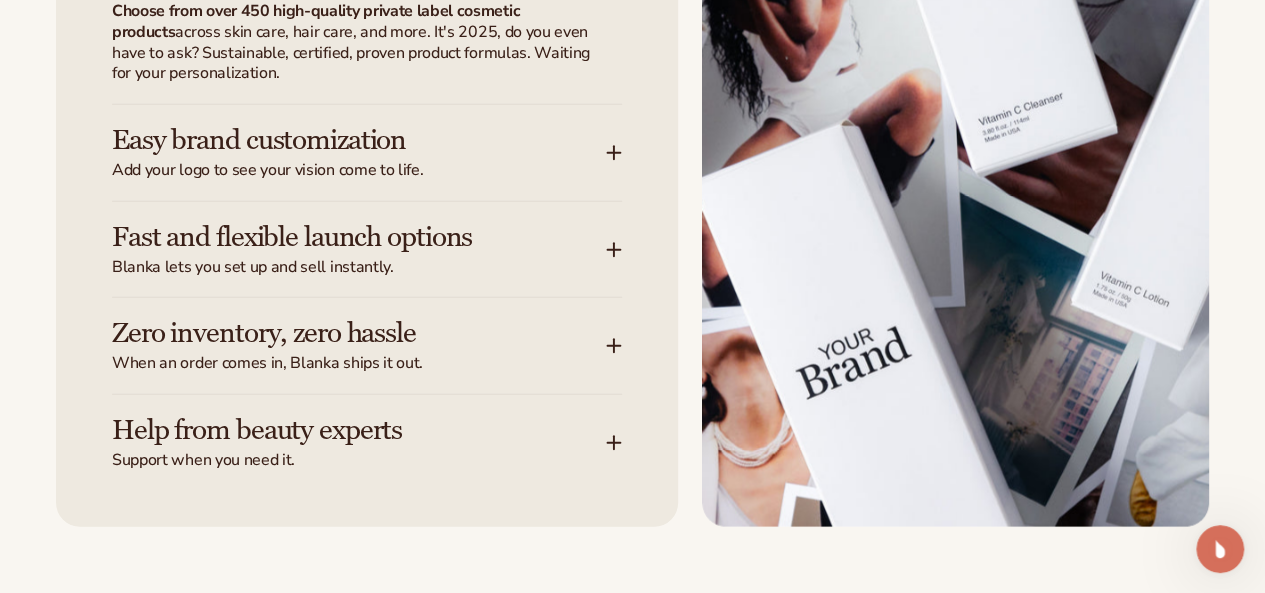 click 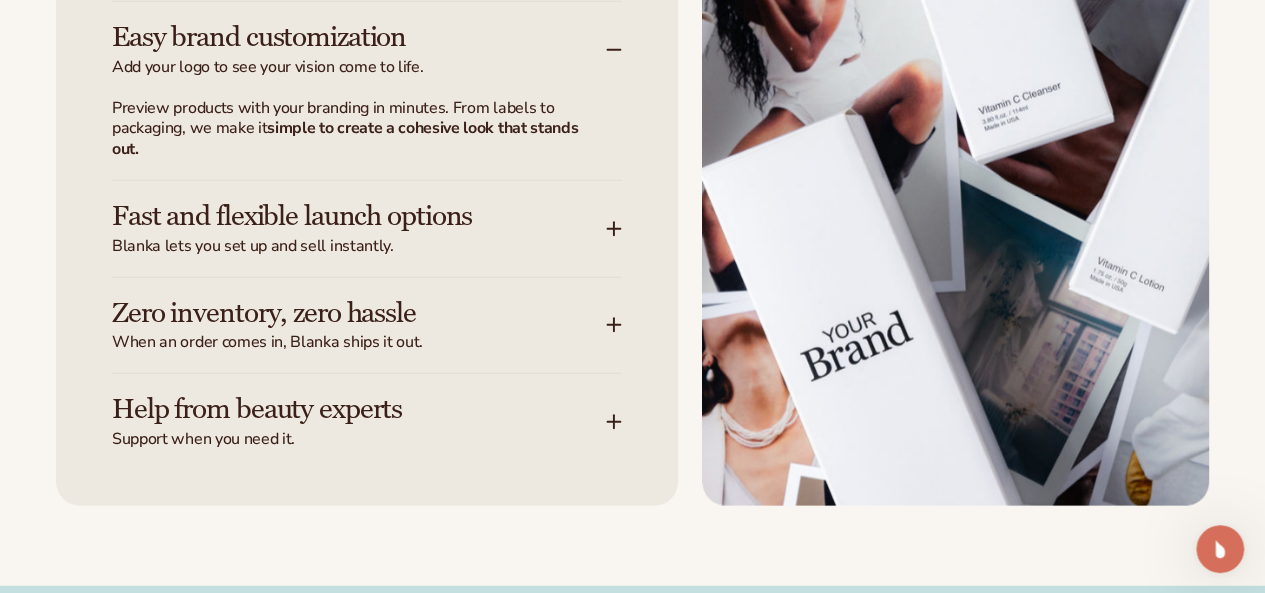 click on "Let Blanka handle the heavy lifting
Ready-to-sell products
Your dream line starts here.
Choose from over 450 high-quality private label cosmetic products  across skin care, hair care, and more. It's 2025, do you even have to ask? Sustainable, certified, proven product formulas. Waiting for your personalization." at bounding box center (632, 96) 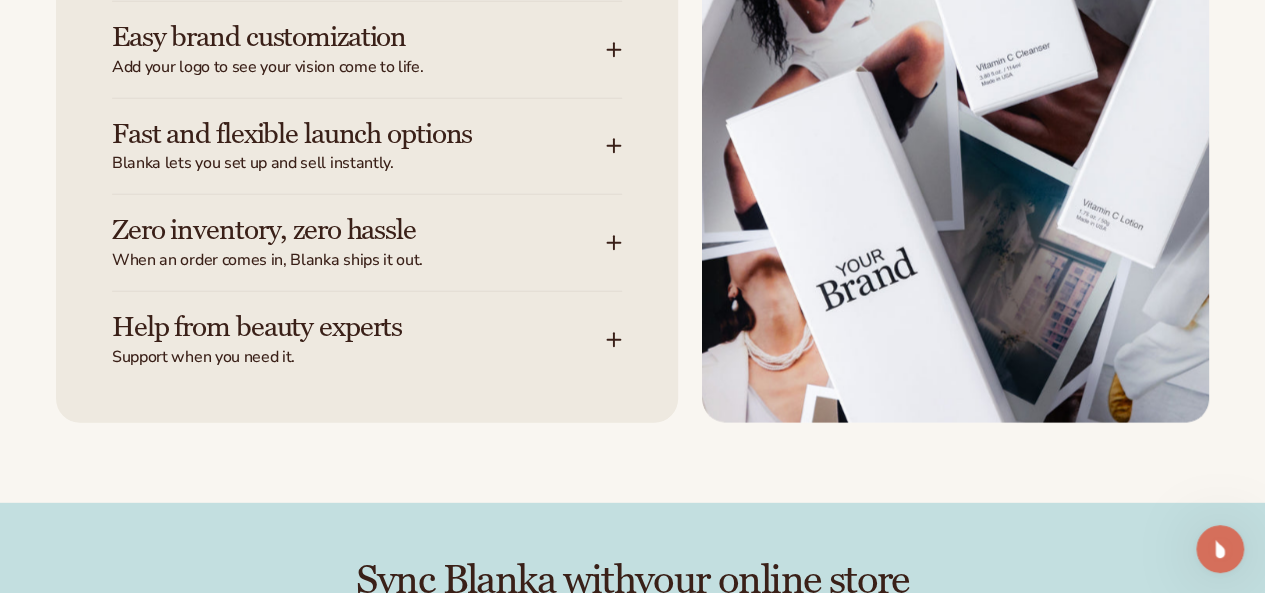 scroll, scrollTop: 2700, scrollLeft: 0, axis: vertical 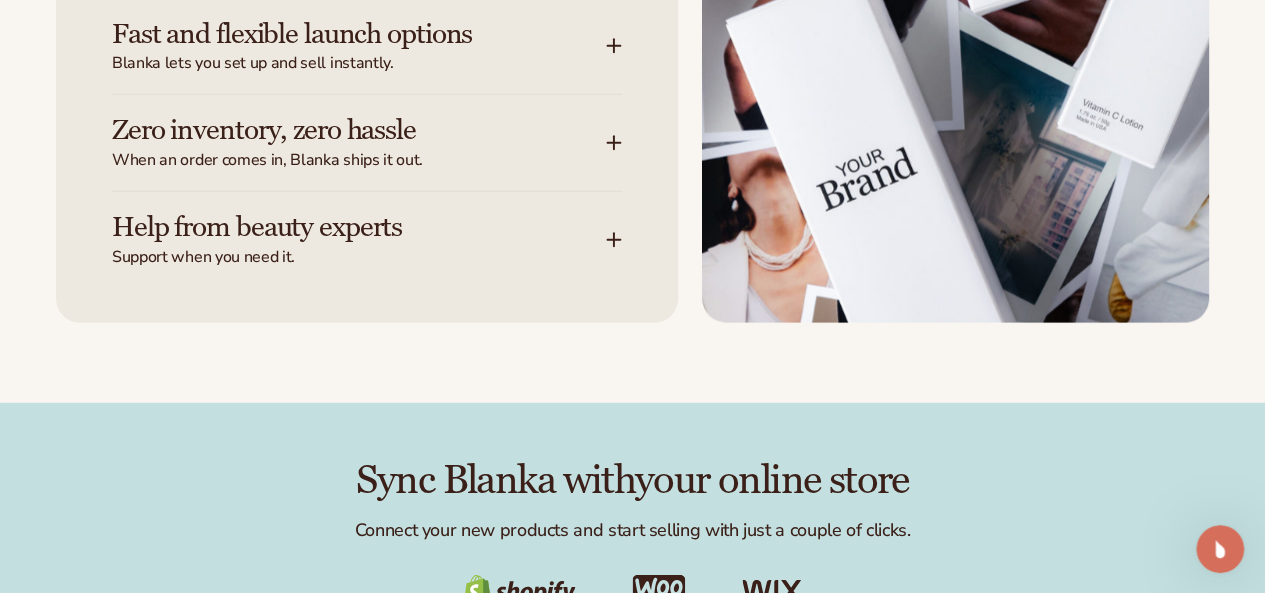 click on "When an order comes in, Blanka ships it out." at bounding box center (359, 160) 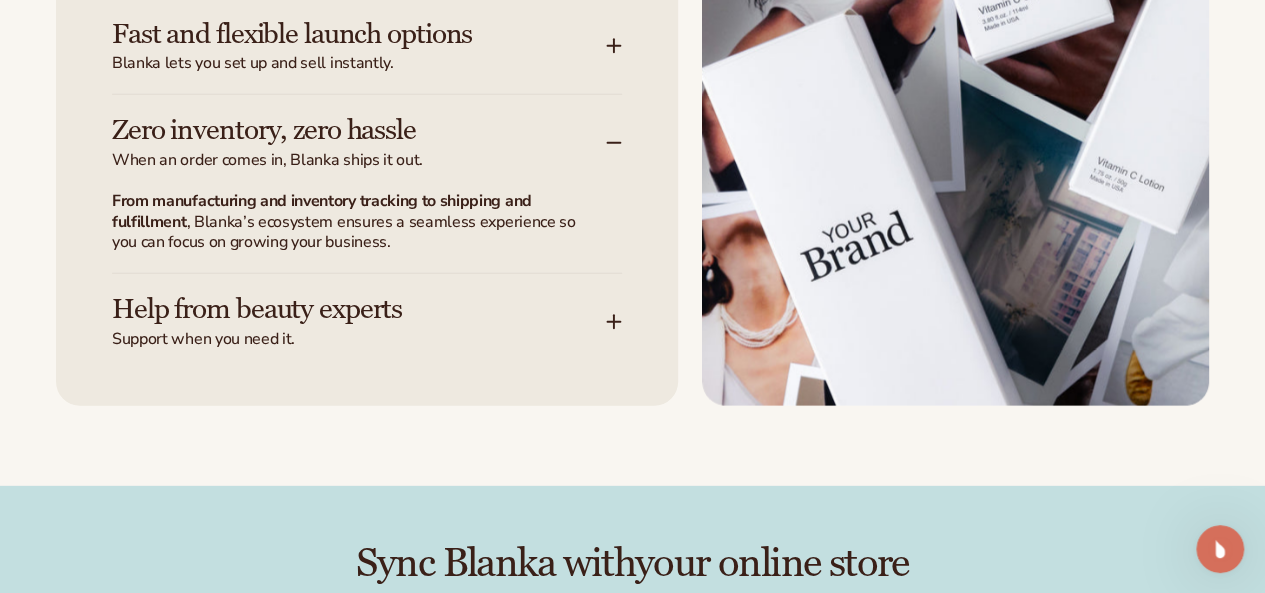 click on "When an order comes in, Blanka ships it out." at bounding box center (359, 160) 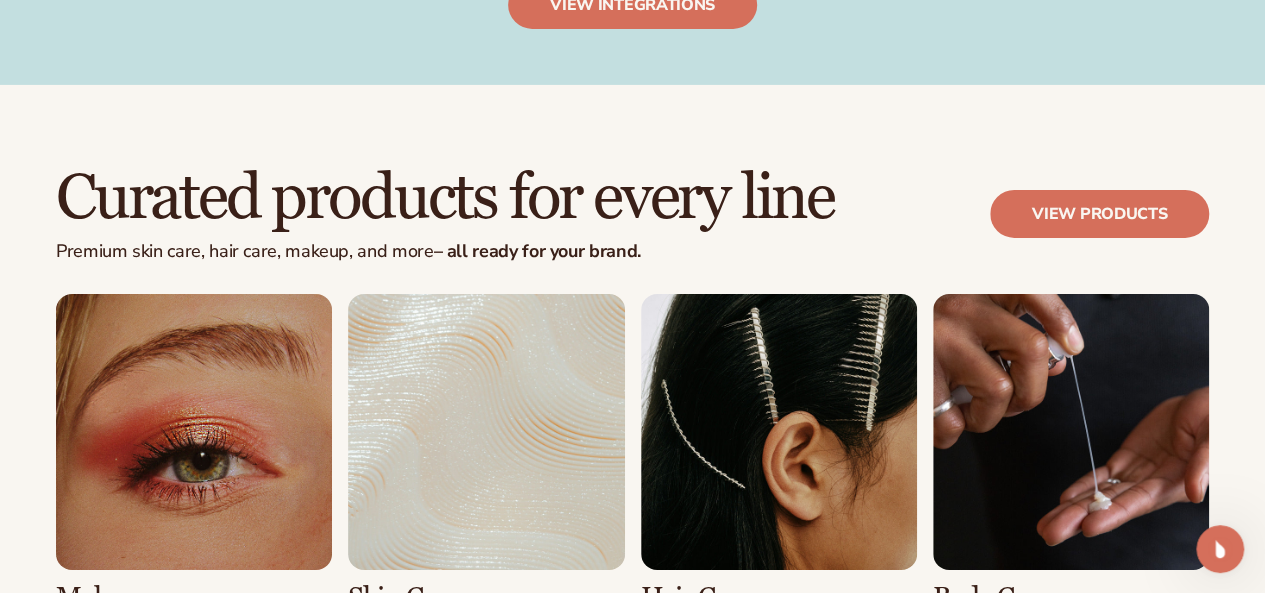 scroll, scrollTop: 3400, scrollLeft: 0, axis: vertical 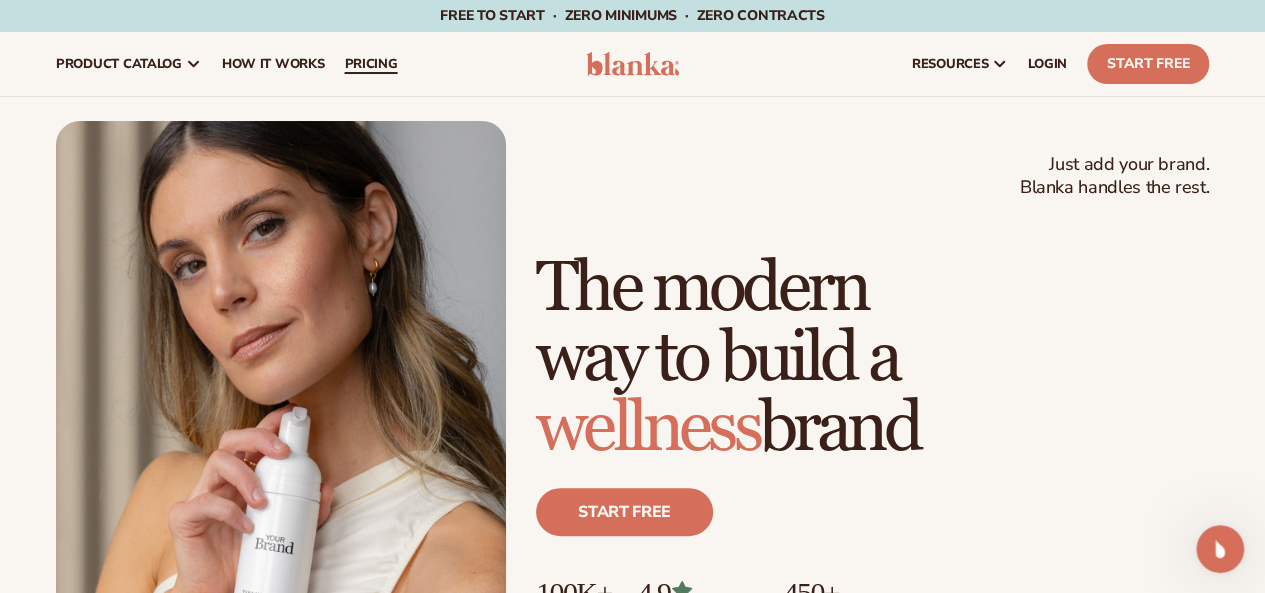 click on "pricing" at bounding box center [370, 64] 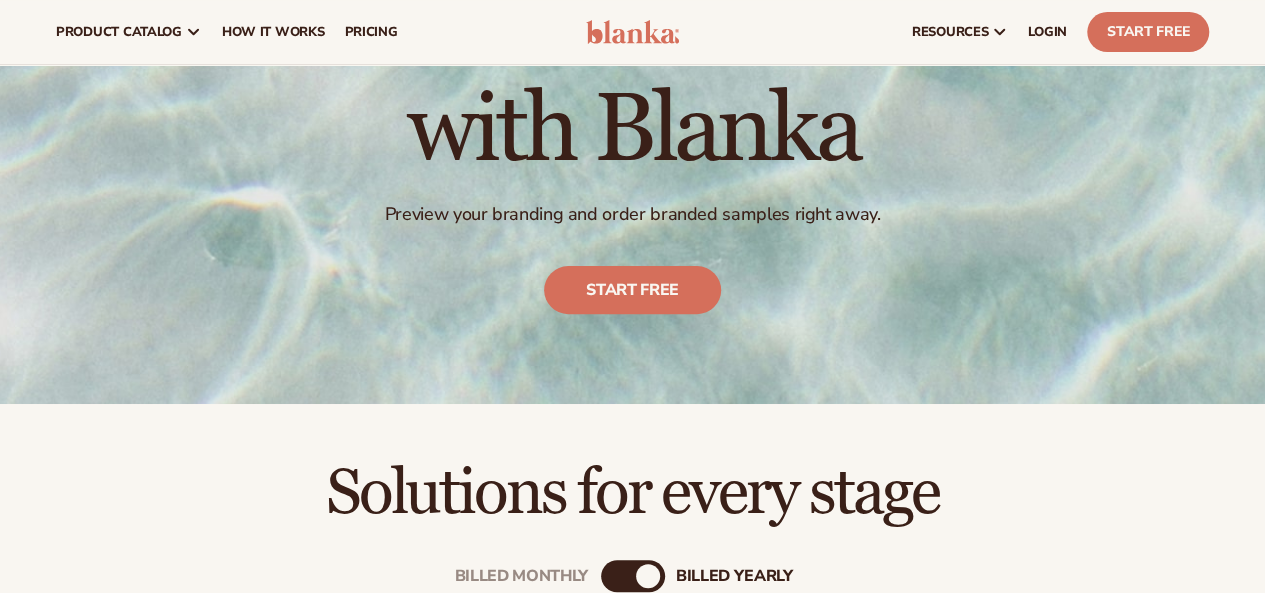scroll, scrollTop: 0, scrollLeft: 0, axis: both 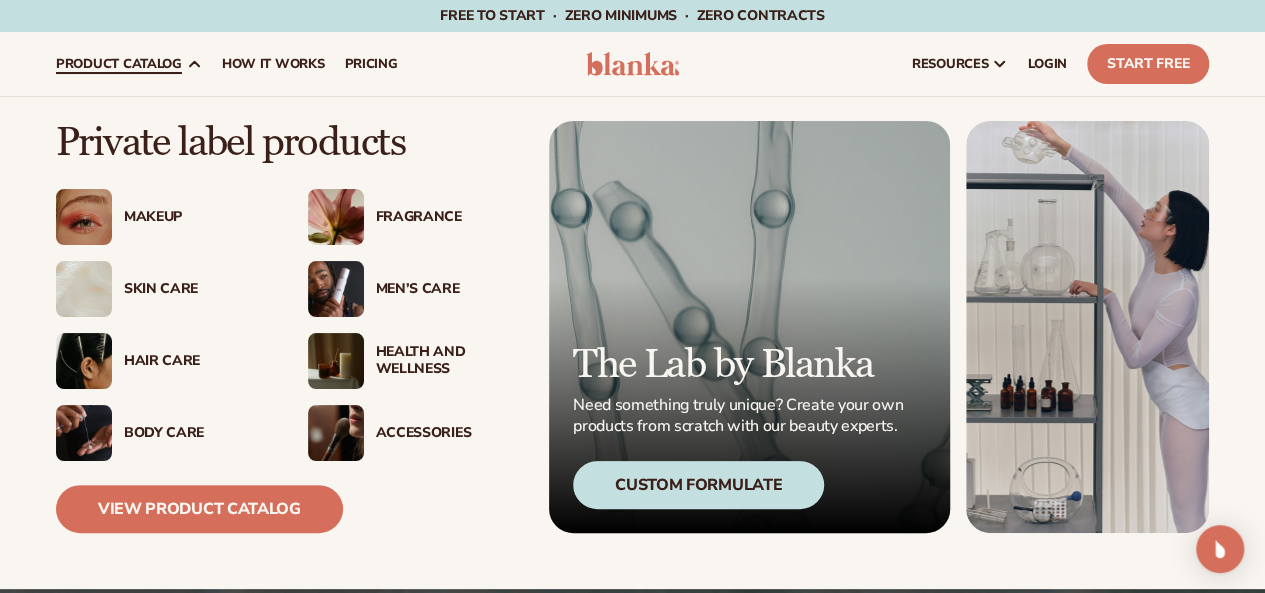 click on "Hair Care" at bounding box center [196, 361] 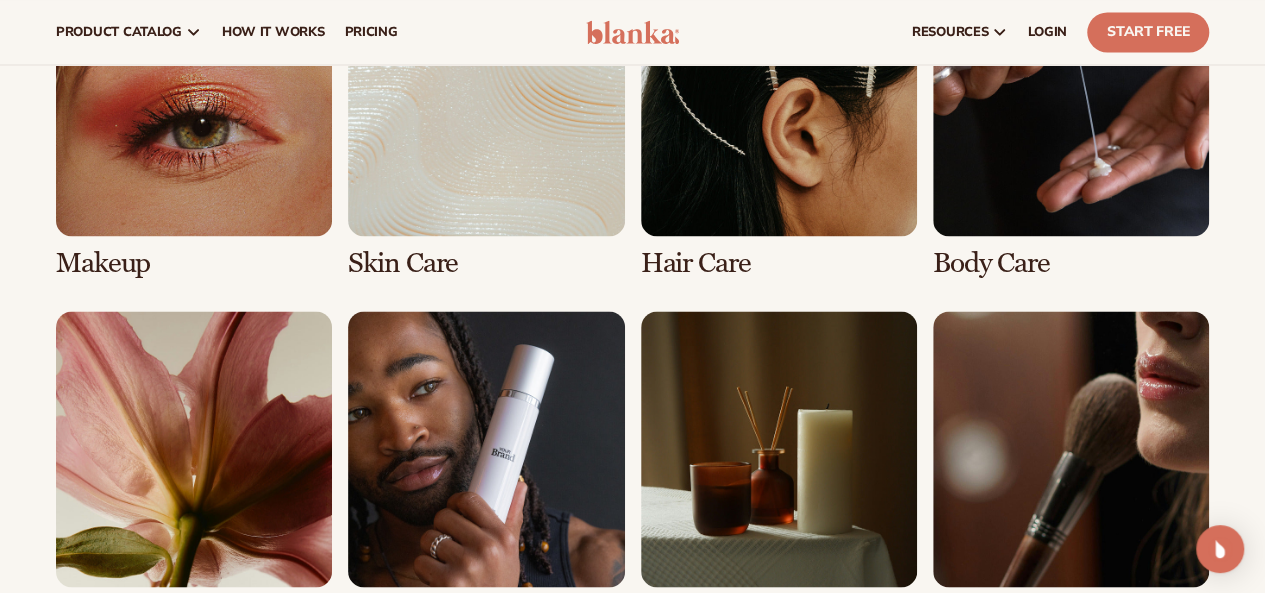 scroll, scrollTop: 1500, scrollLeft: 0, axis: vertical 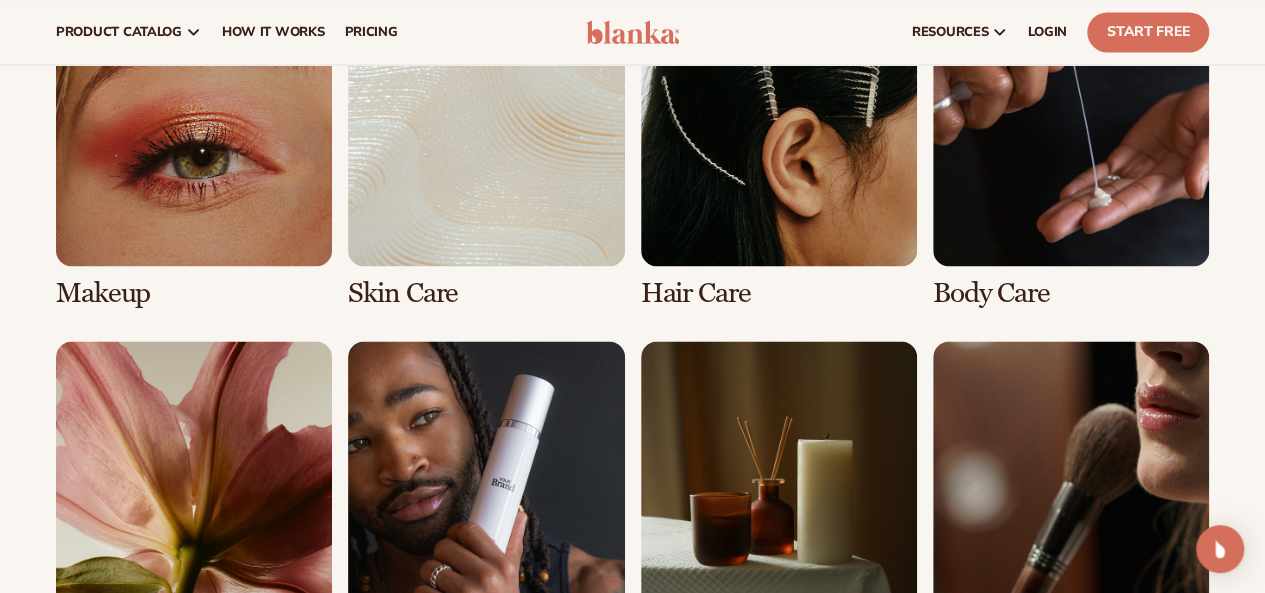 click at bounding box center [779, 149] 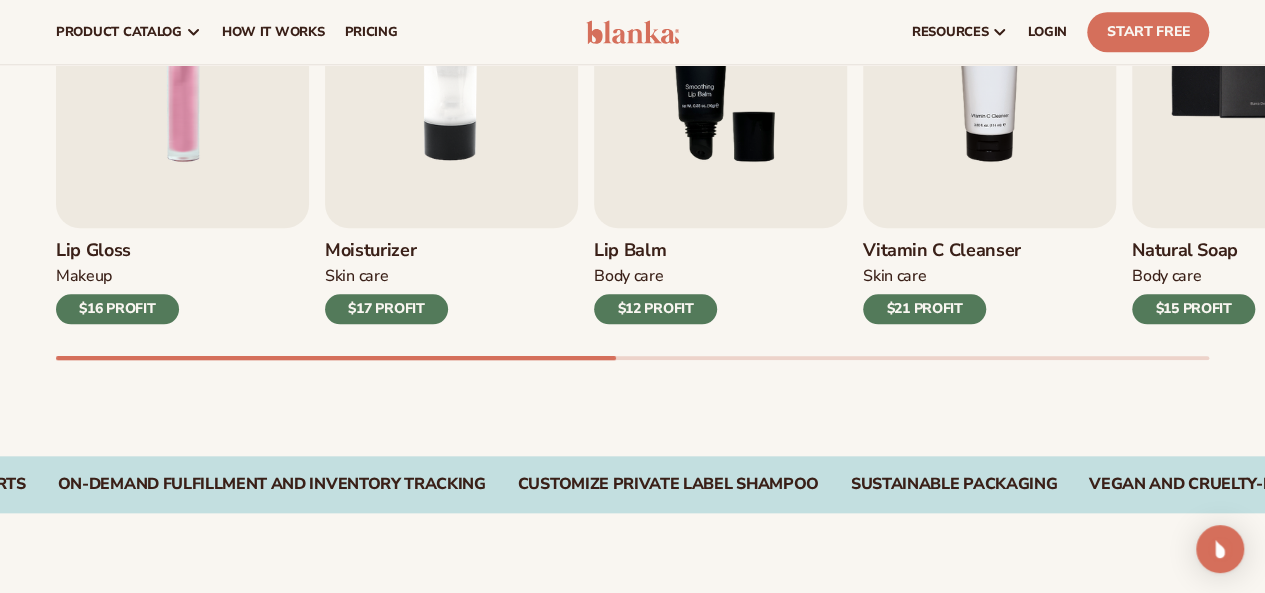 scroll, scrollTop: 700, scrollLeft: 0, axis: vertical 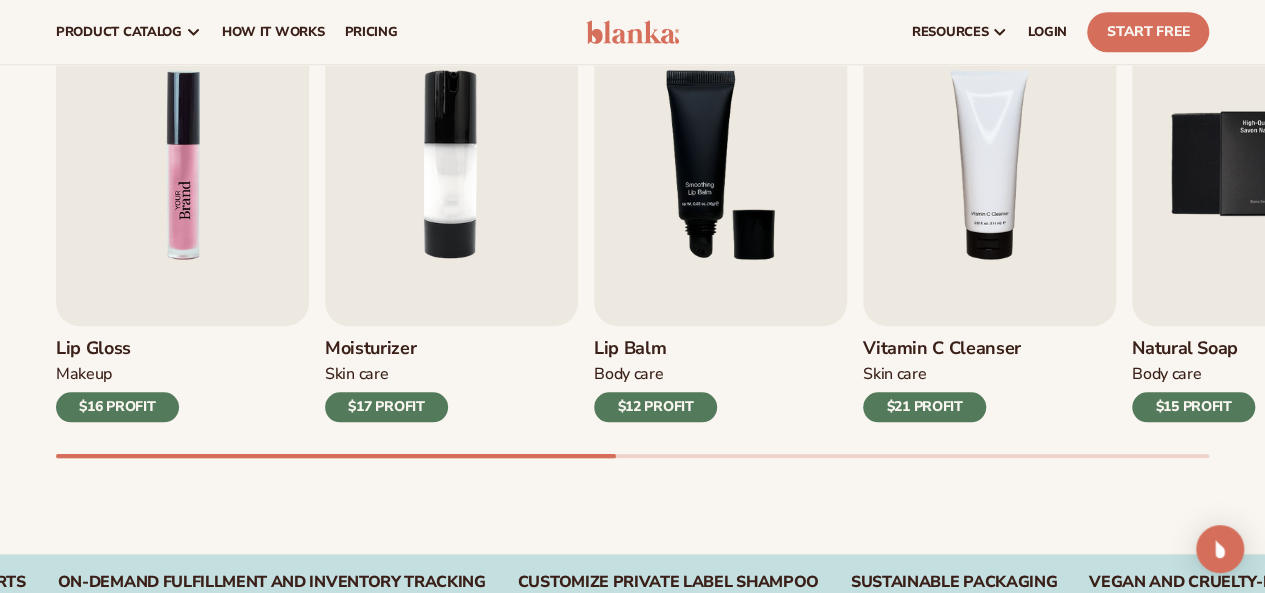 click at bounding box center [182, 164] 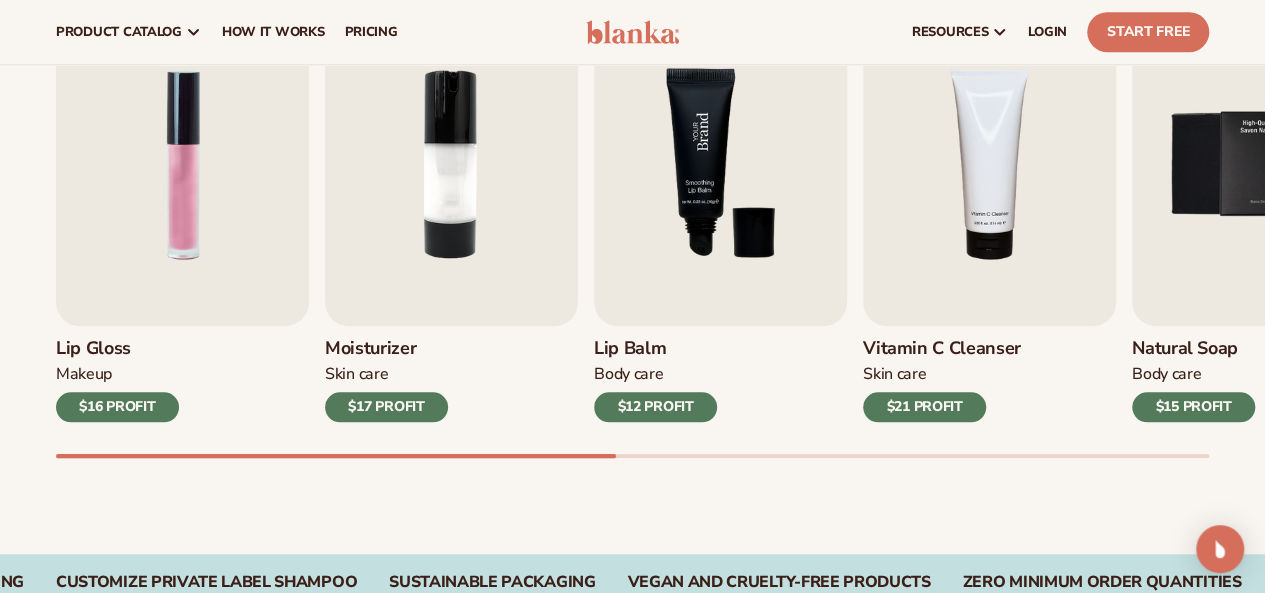 click at bounding box center (720, 164) 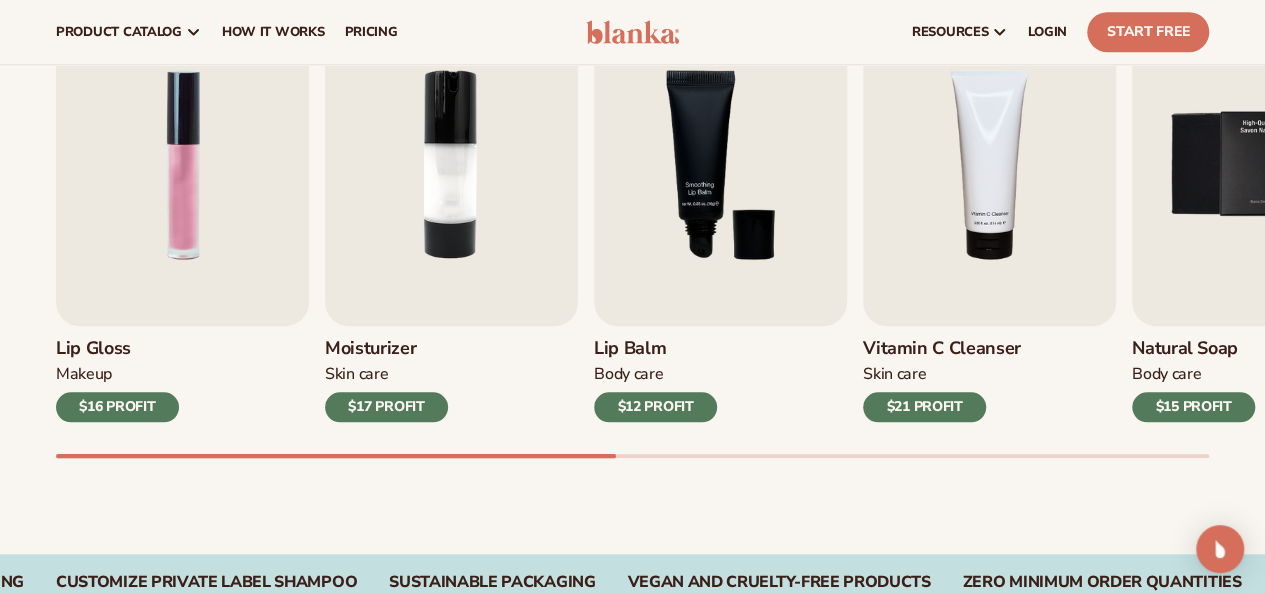 click on "Body Care" at bounding box center [655, 374] 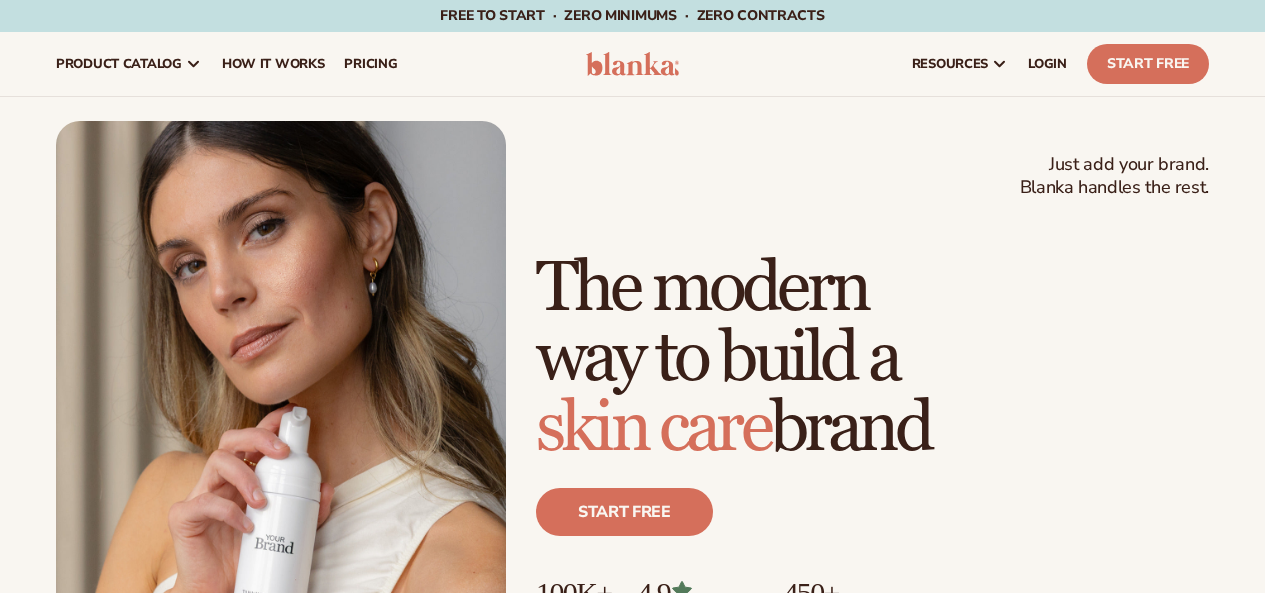 scroll, scrollTop: 0, scrollLeft: 0, axis: both 